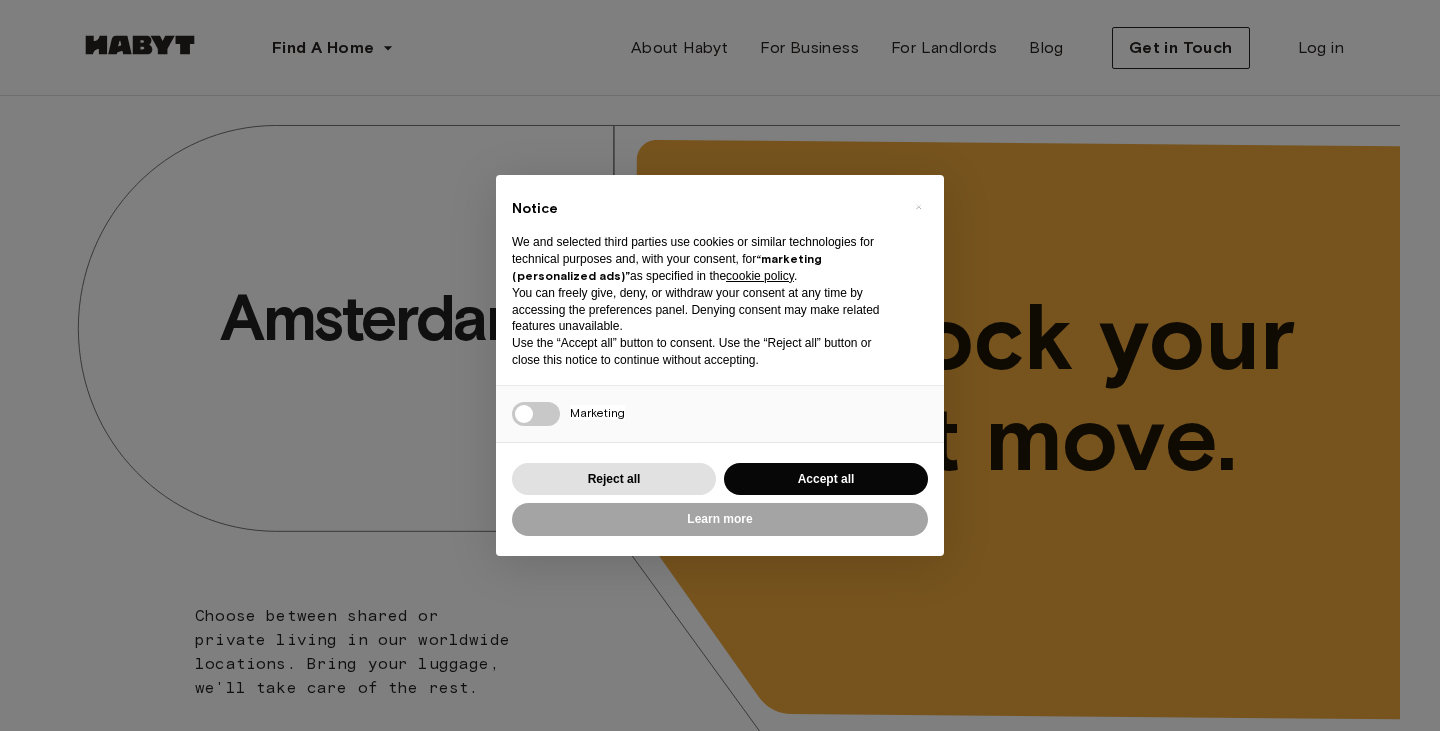 scroll, scrollTop: 0, scrollLeft: 0, axis: both 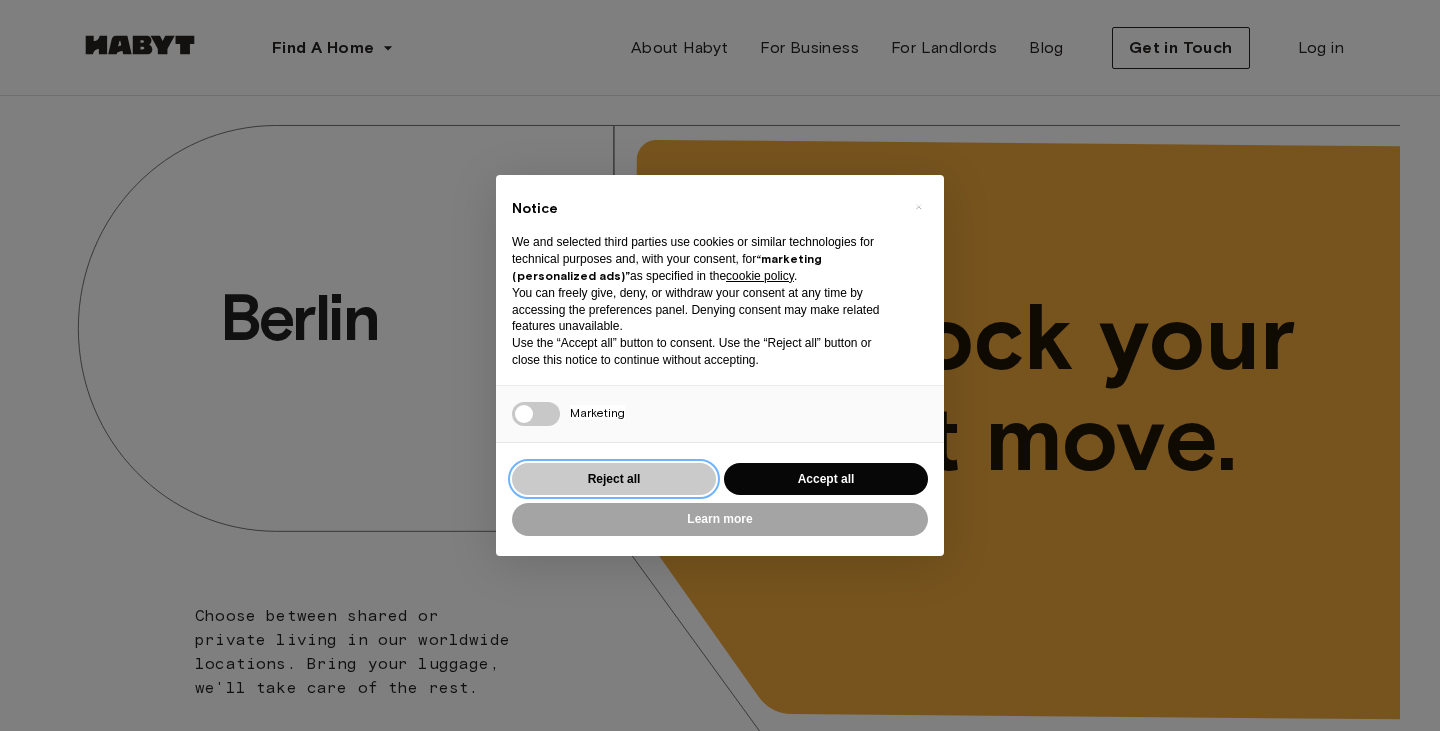 click on "Reject all" at bounding box center [614, 479] 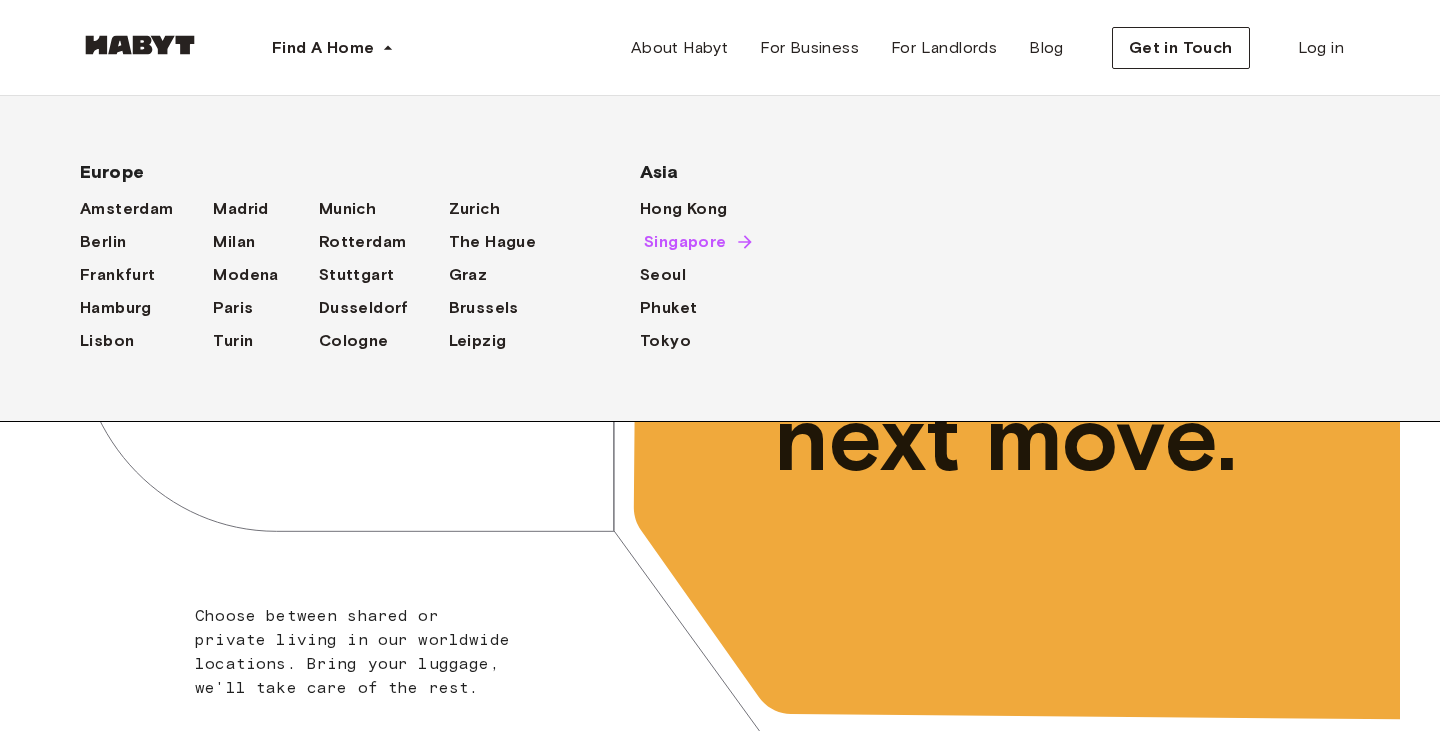 click on "Singapore" at bounding box center (685, 242) 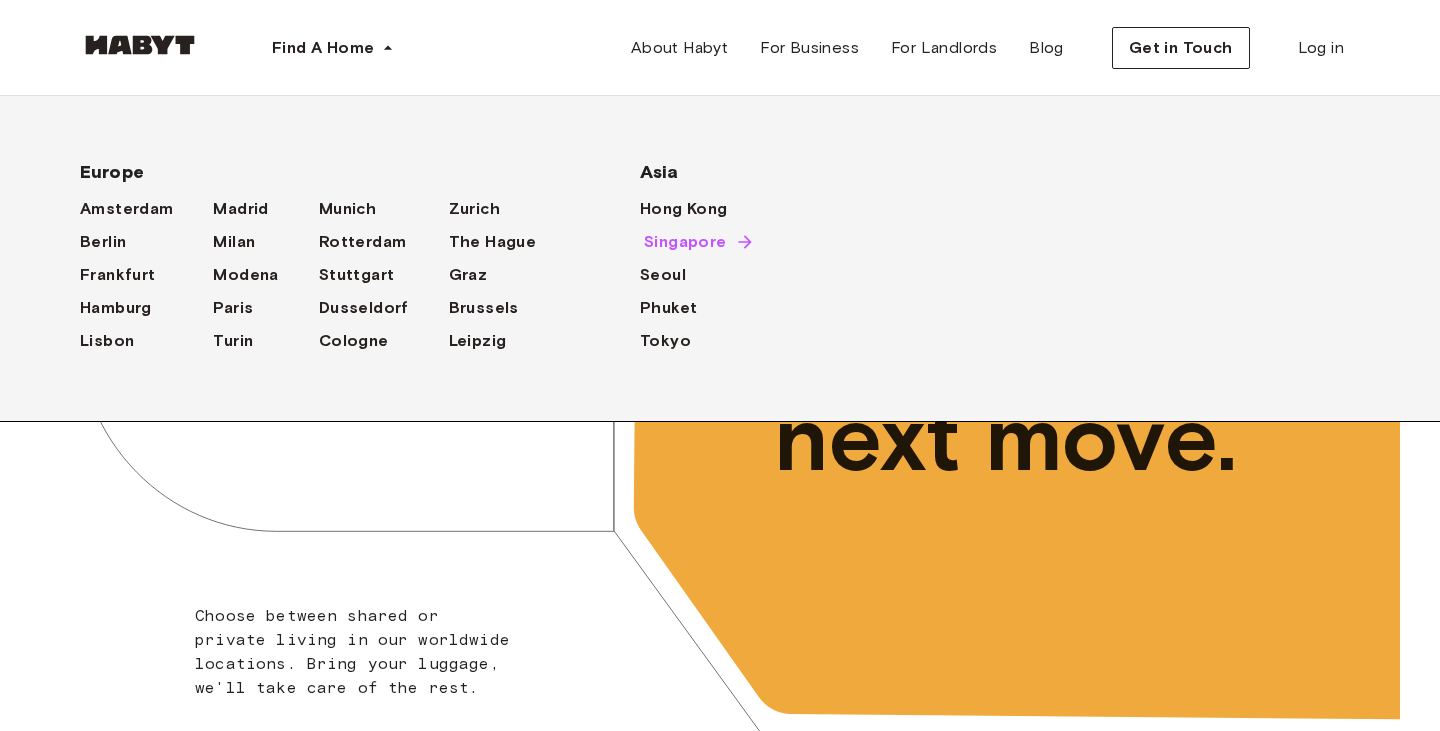click 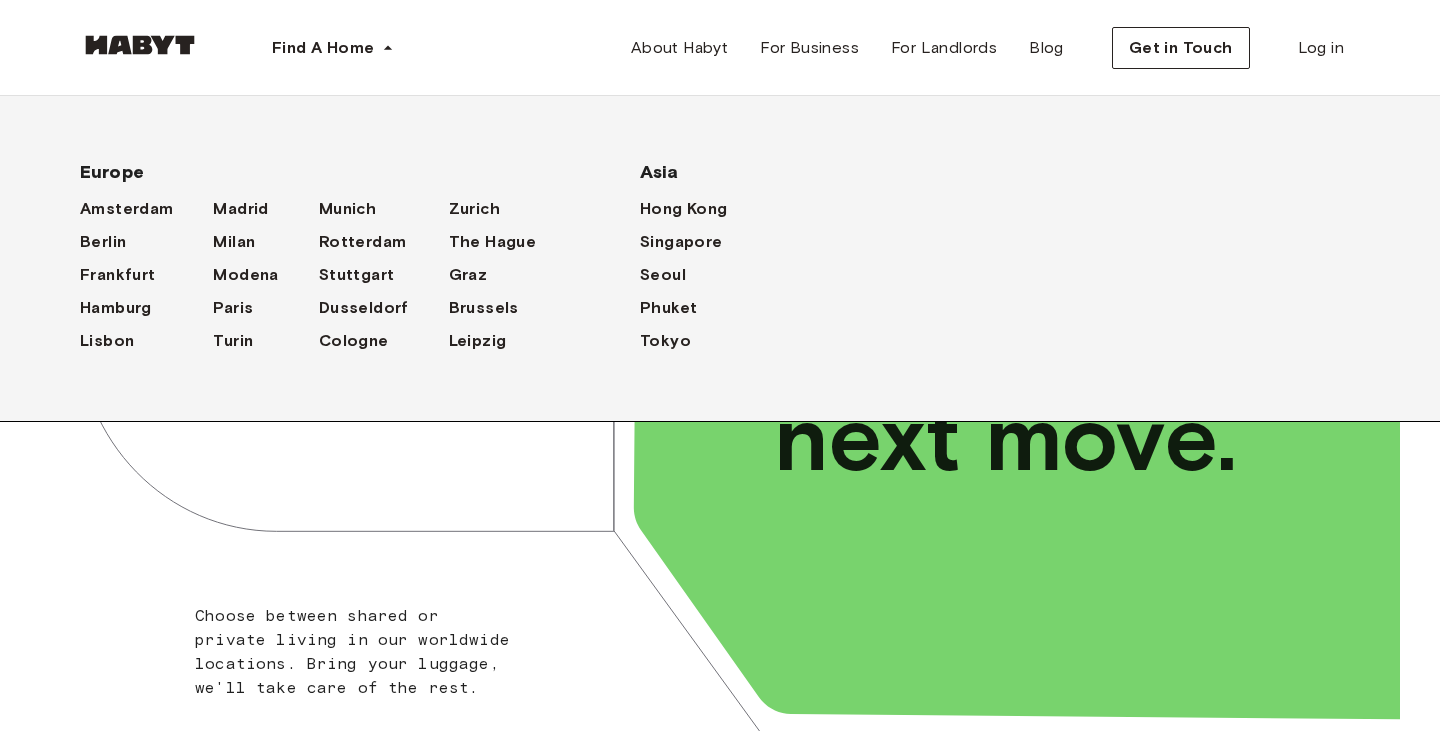 click on "Hong Kong ​ ​ Choose between shared or private living in our worldwide locations. Bring your luggage, we'll take care of the rest. Unlock your next move." at bounding box center (720, 443) 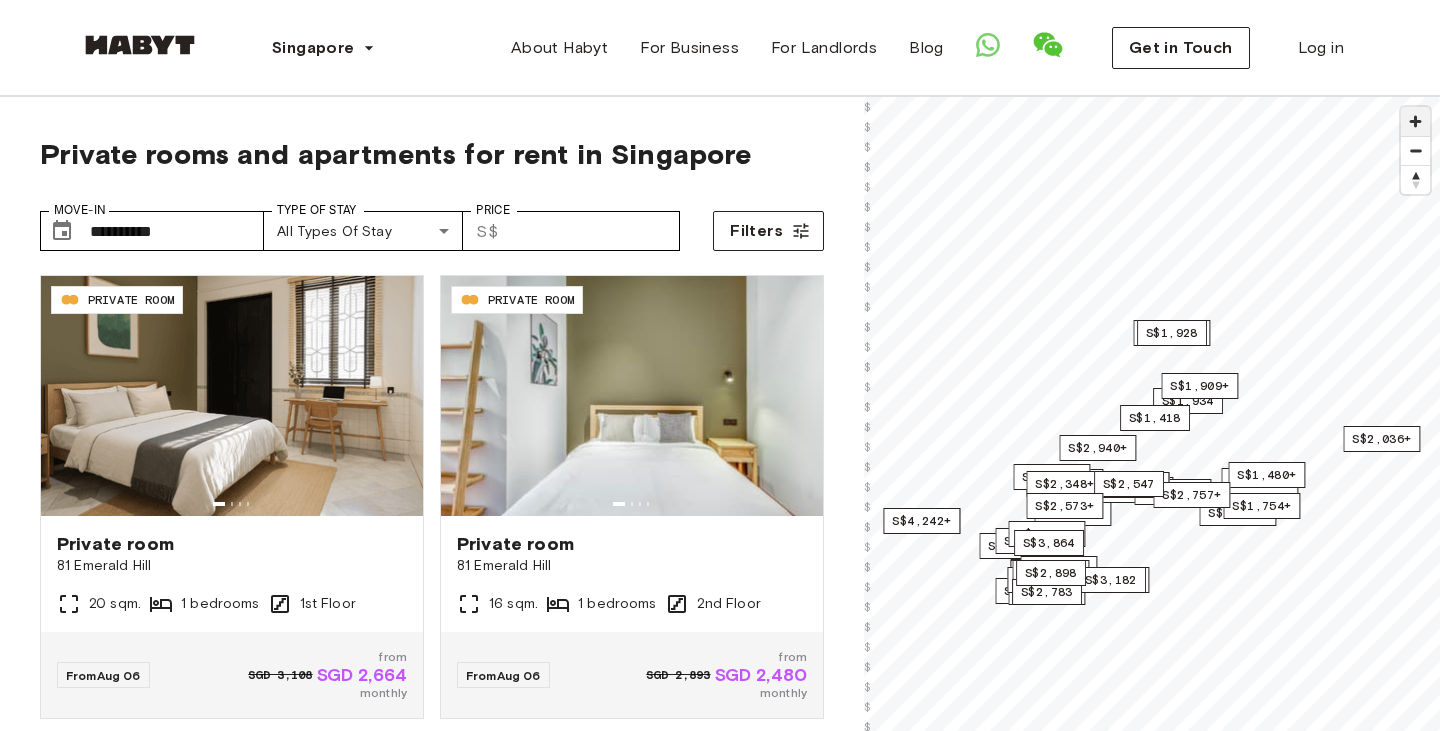click at bounding box center [1415, 121] 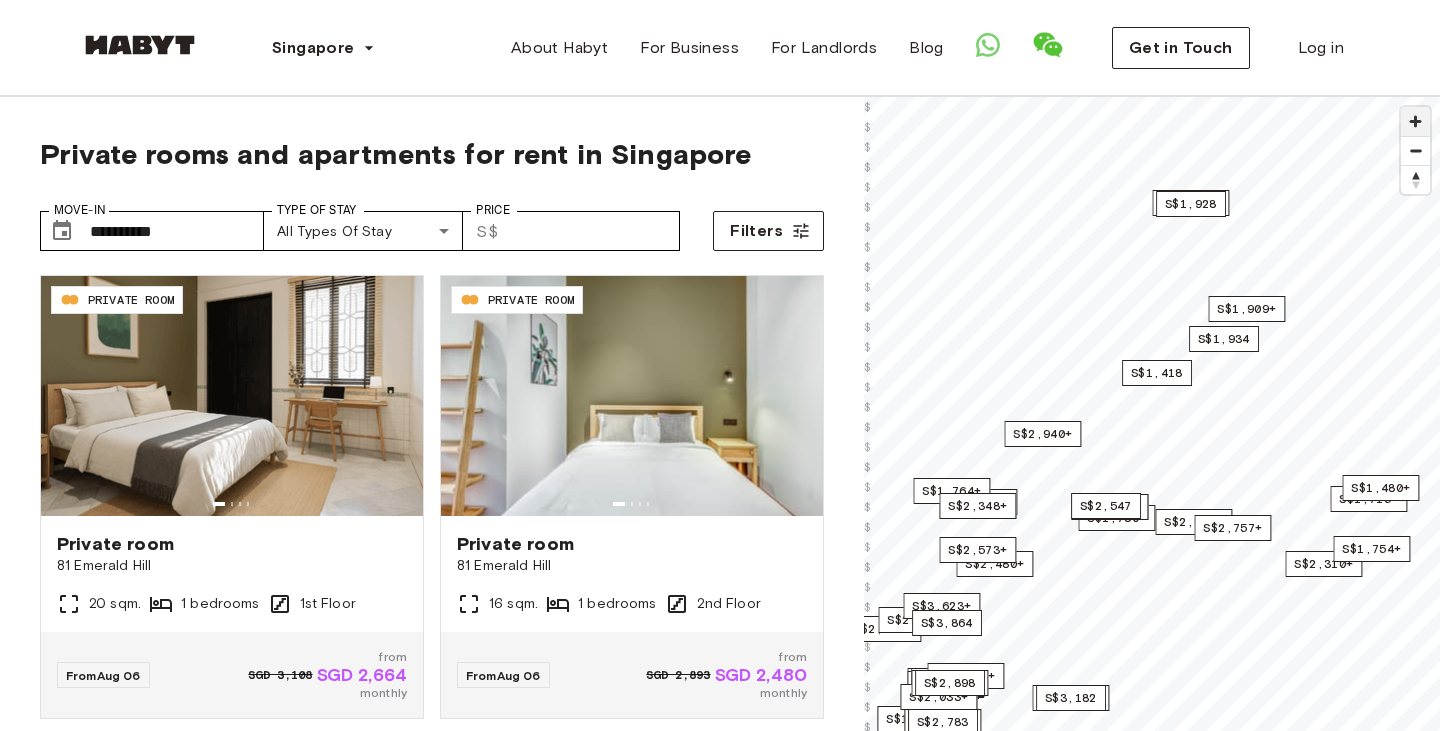 click at bounding box center [1415, 121] 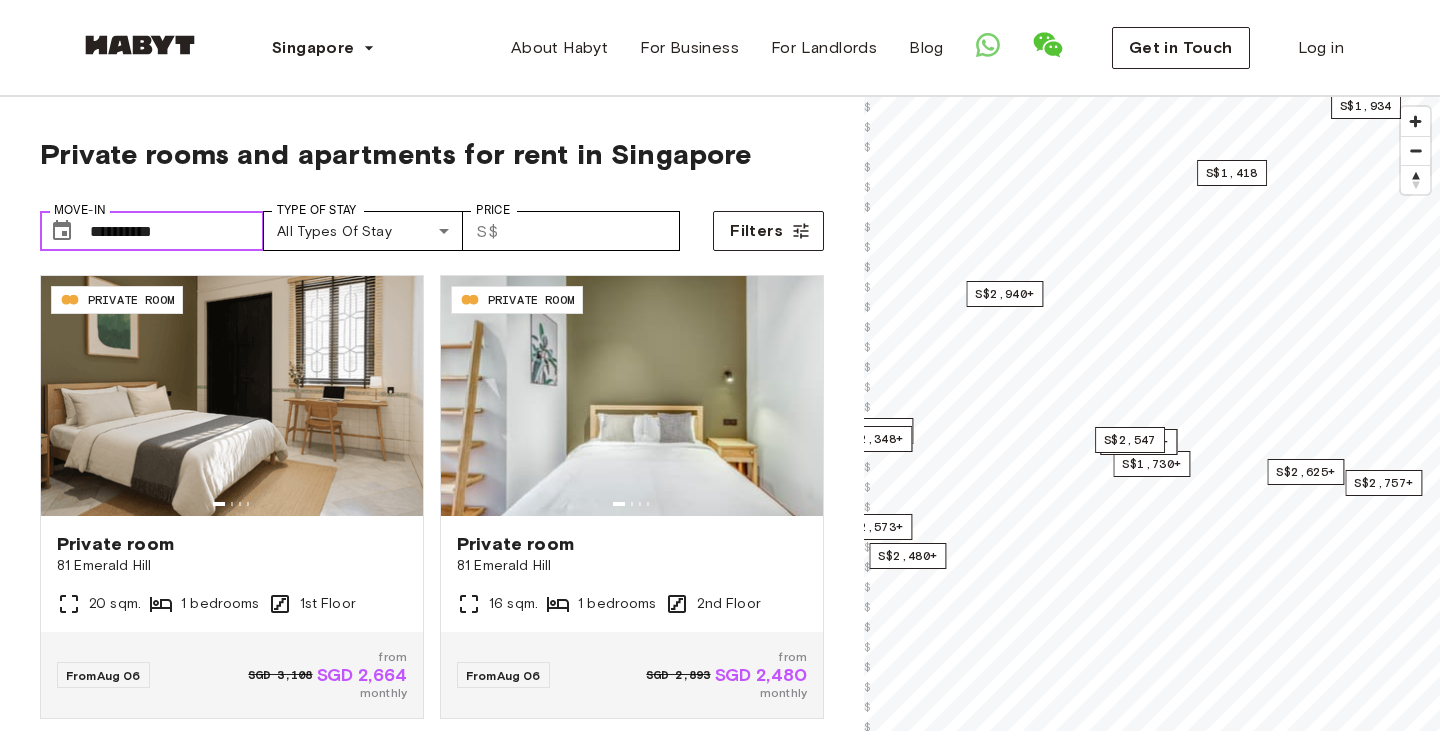 click on "**********" at bounding box center (177, 231) 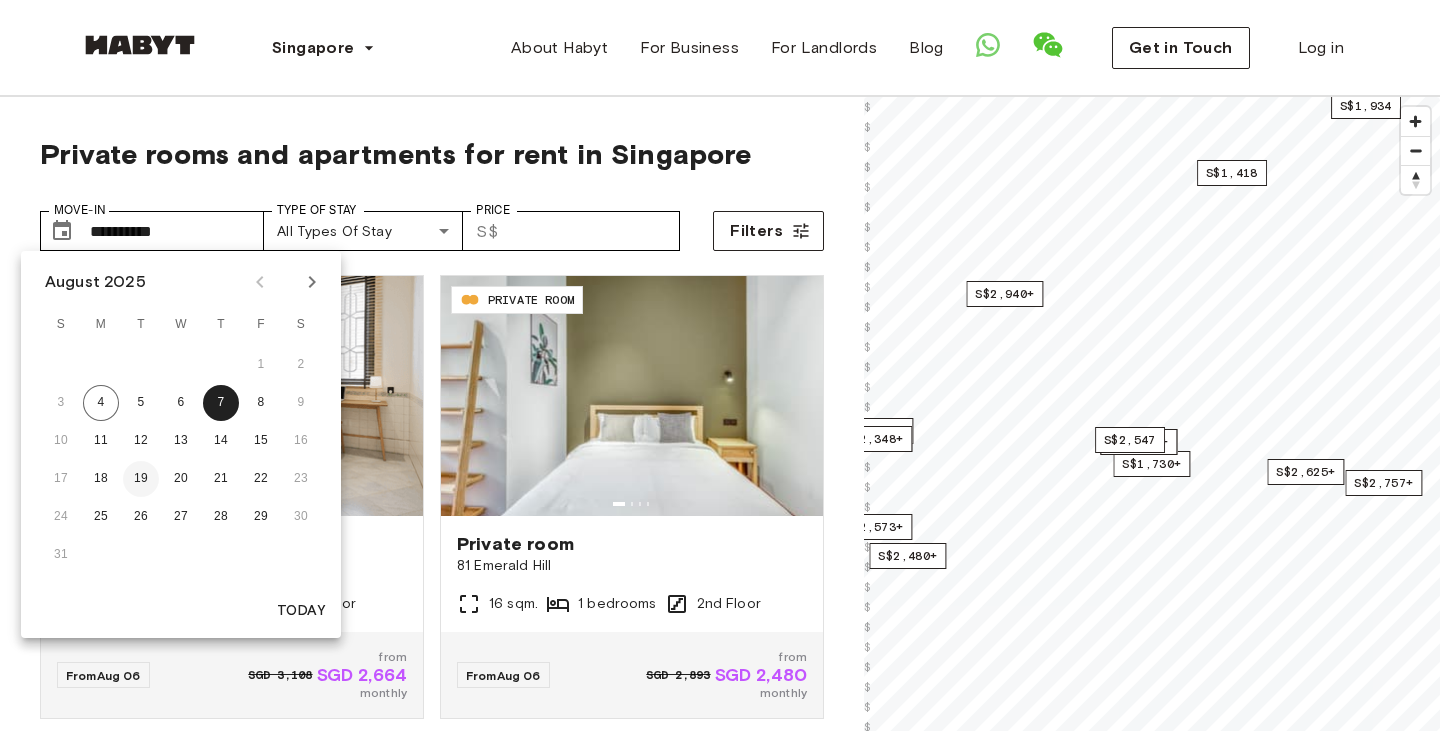 click on "19" at bounding box center [141, 479] 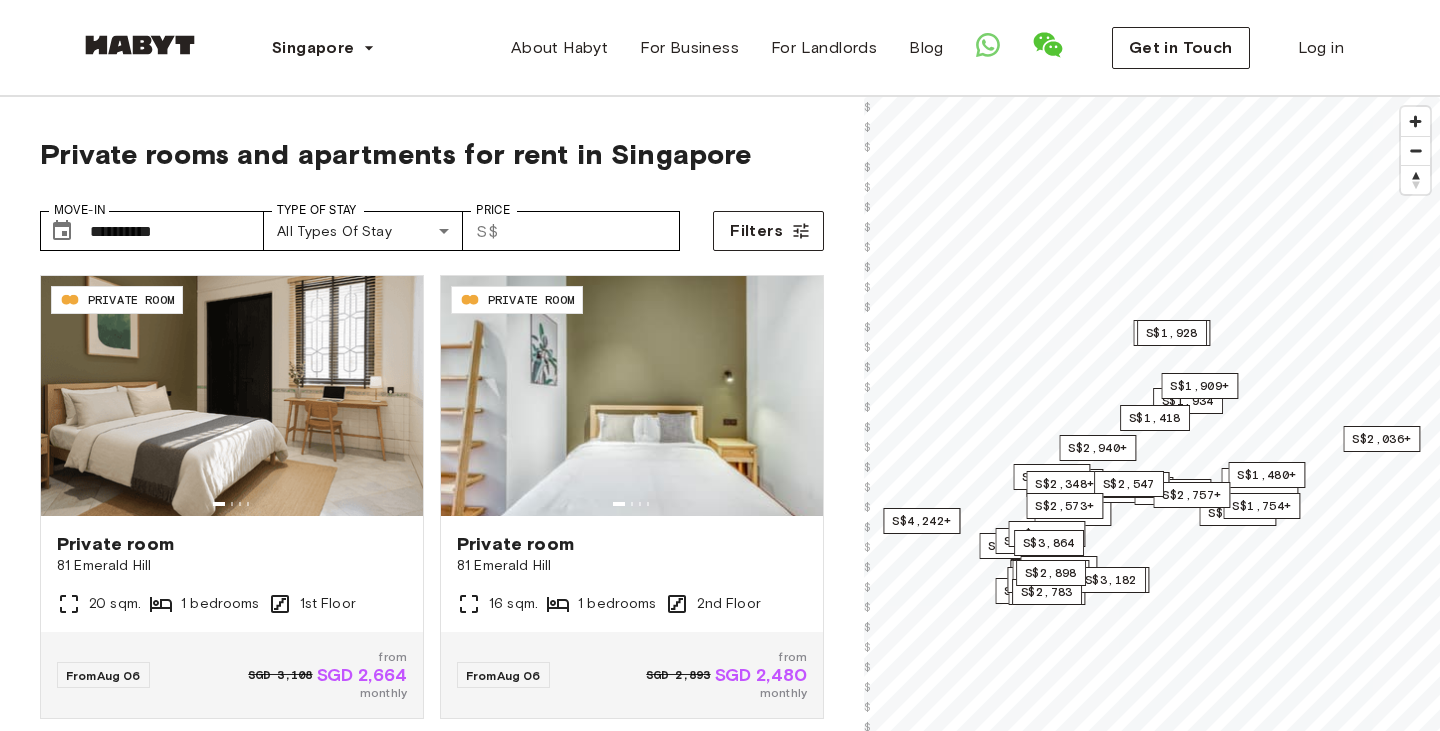 type on "**********" 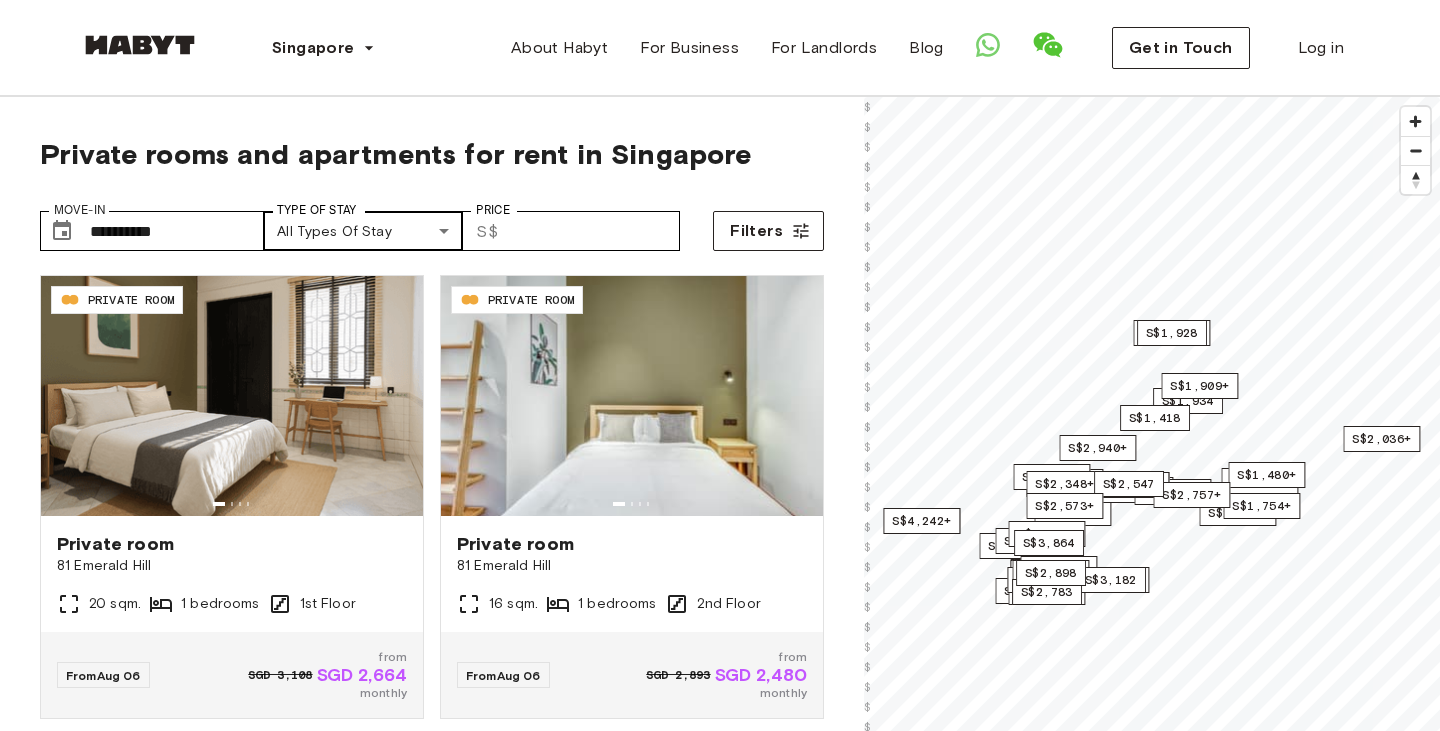 click on "Singapore Europe Amsterdam Berlin Frankfurt Hamburg Lisbon Madrid Milan Modena Paris Turin Munich Rotterdam Stuttgart Dusseldorf Cologne Zurich The Hague Graz Brussels Leipzig Asia Hong Kong Singapore Seoul Phuket Tokyo About Habyt For Business For Landlords Blog Get in Touch Log in Private rooms and apartments for rent in Singapore Move-In ​​​​​​​​​ Move-In Type of Stay All types of stay Type of Stay Price ​ S$ Price Filters SG-01-021-003-01 PRIVATE ROOM Private room 81 Emerald Hill [SQM] sqm. [BEDROOM_COUNT] bedrooms [FLOOR] Floor From  [DATE] SGD 3,108 from SGD 2,664 monthly SG-01-021-008-01 PRIVATE ROOM Private room 81 Emerald Hill [SQM] sqm. [BEDROOM_COUNT] bedrooms [FLOOR] Floor From  [DATE] SGD 2,893 from SGD 2,480 monthly SG-01-001-018-02 PRIVATE ROOM Private room 16 Hamilton Road [SQM] sqm. [BEDROOM_COUNT] bedrooms [FLOOR] Floor From  [DATE] from SGD 2,321 monthly SG-01-073-008-02 PRIVATE ROOM Private room 6 Marina Boulevard 3 mins to DT MRT [SQM] sqm. [BEDROOM_COUNT] bedrooms [FLOOR] Floor From  [DATE] SGD 2,547 from SGD 2,183 monthly SG-01-100-001-003 PRIVATE ROOM" at bounding box center [720, 2311] 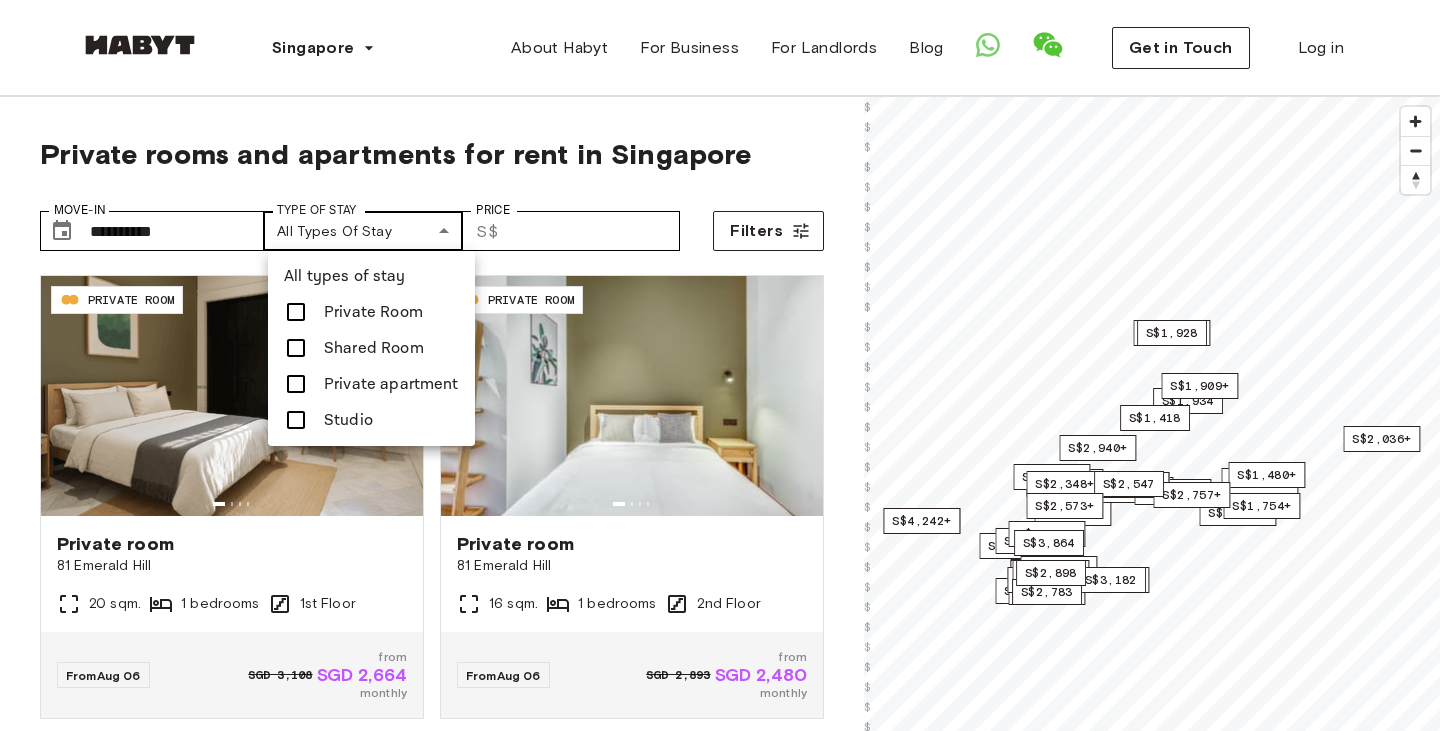 click at bounding box center (720, 365) 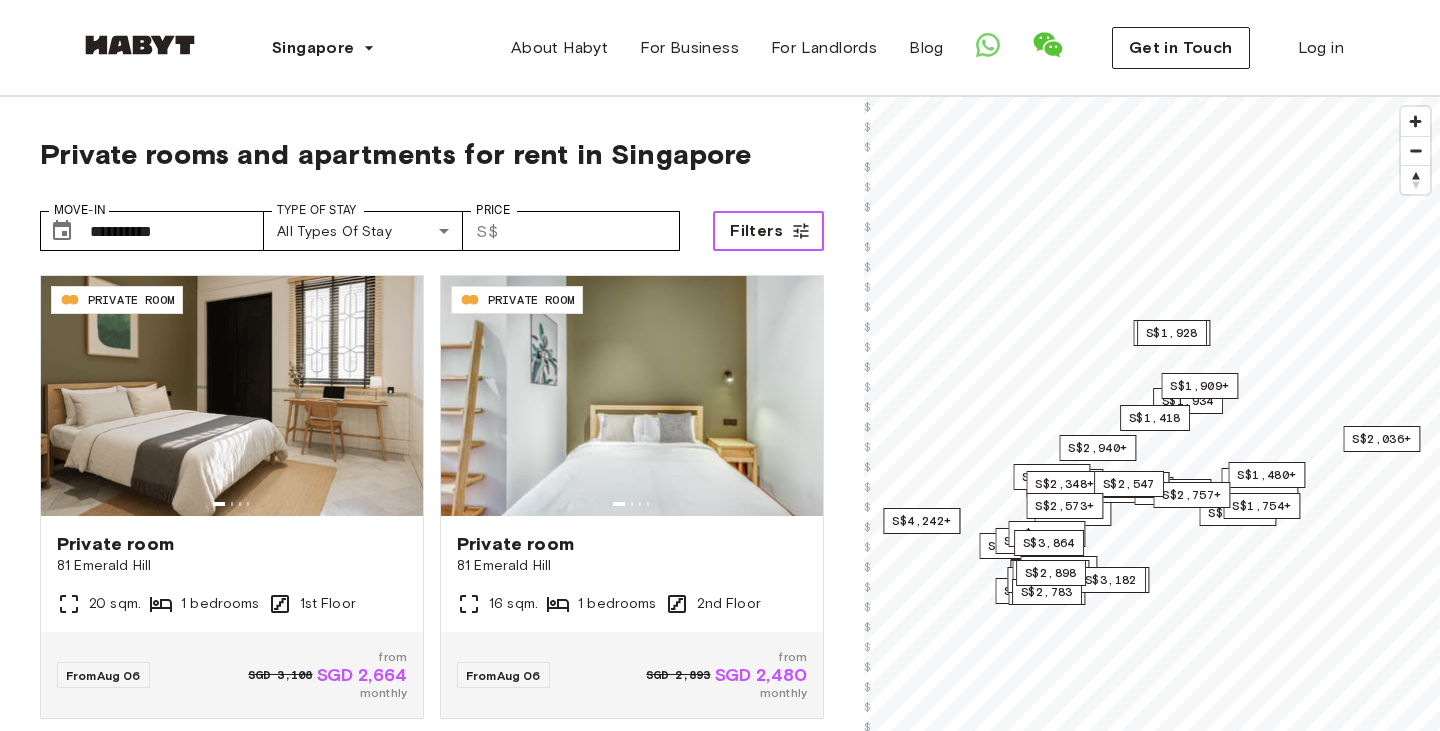 click on "Filters" at bounding box center (756, 231) 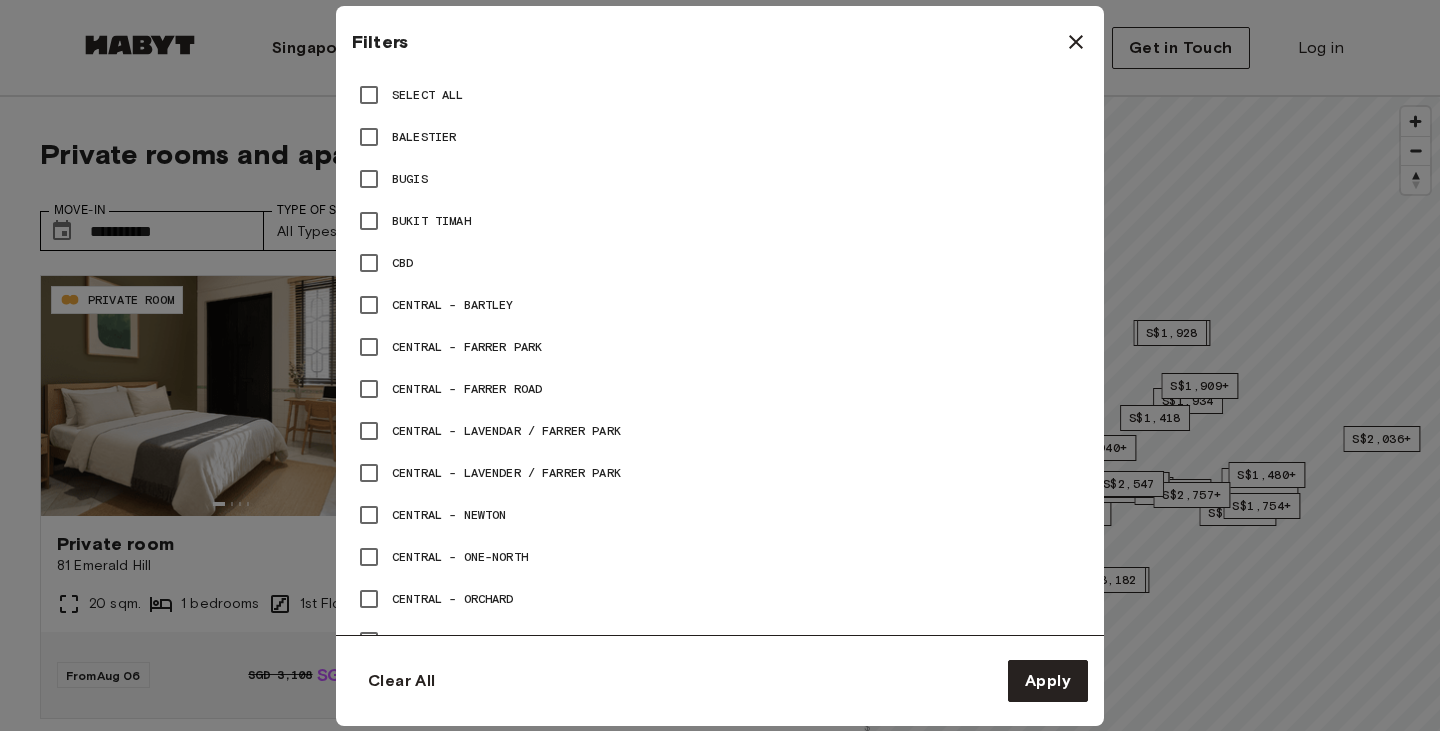 scroll, scrollTop: 944, scrollLeft: 0, axis: vertical 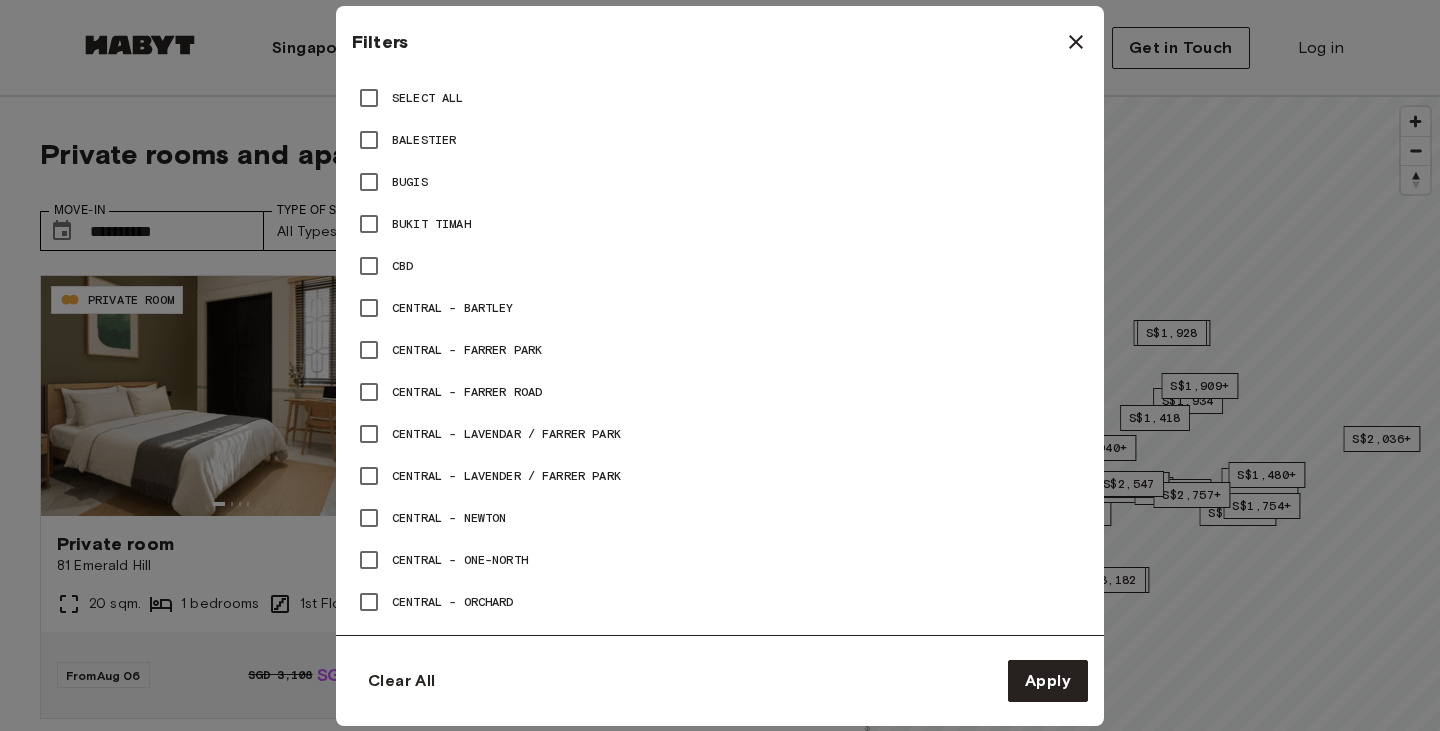 click on "Balestier" at bounding box center [424, 140] 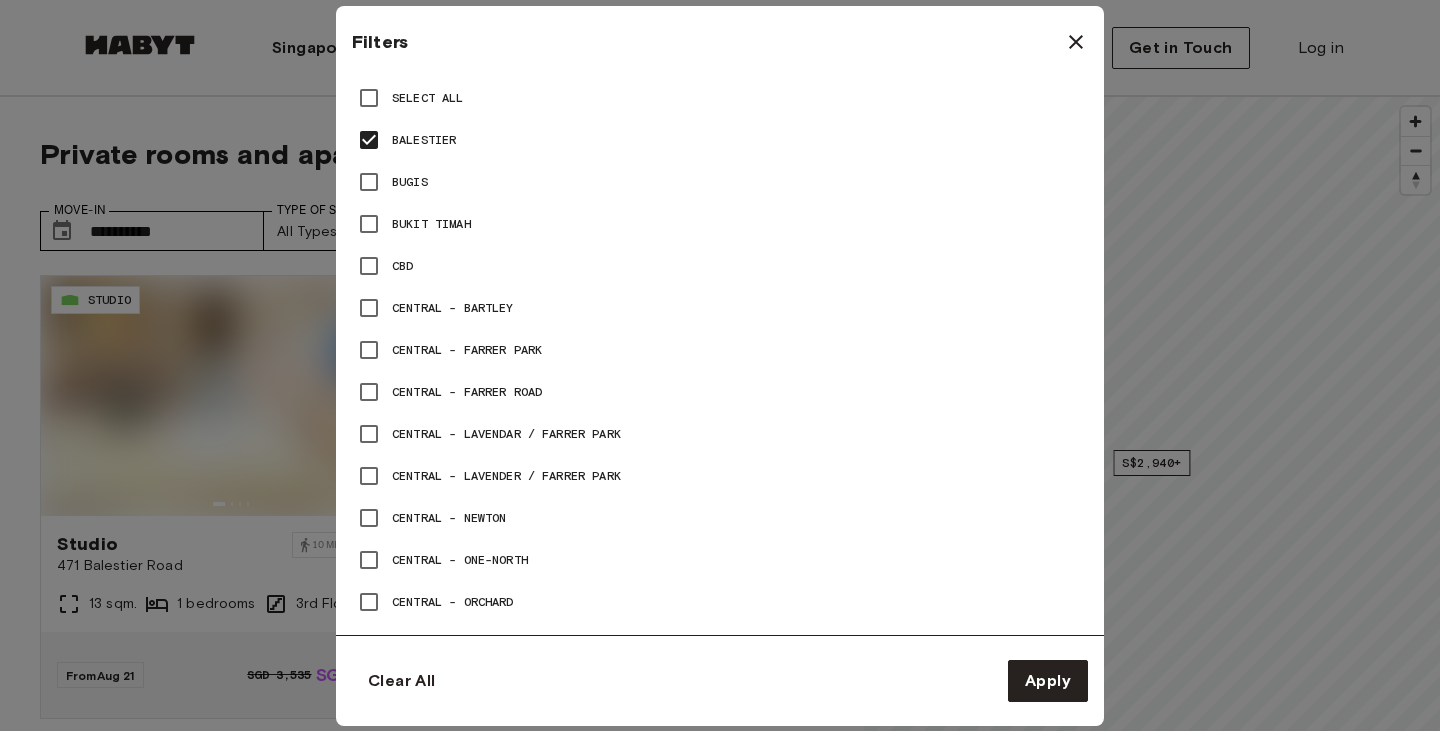 click on "Bugis" at bounding box center [410, 182] 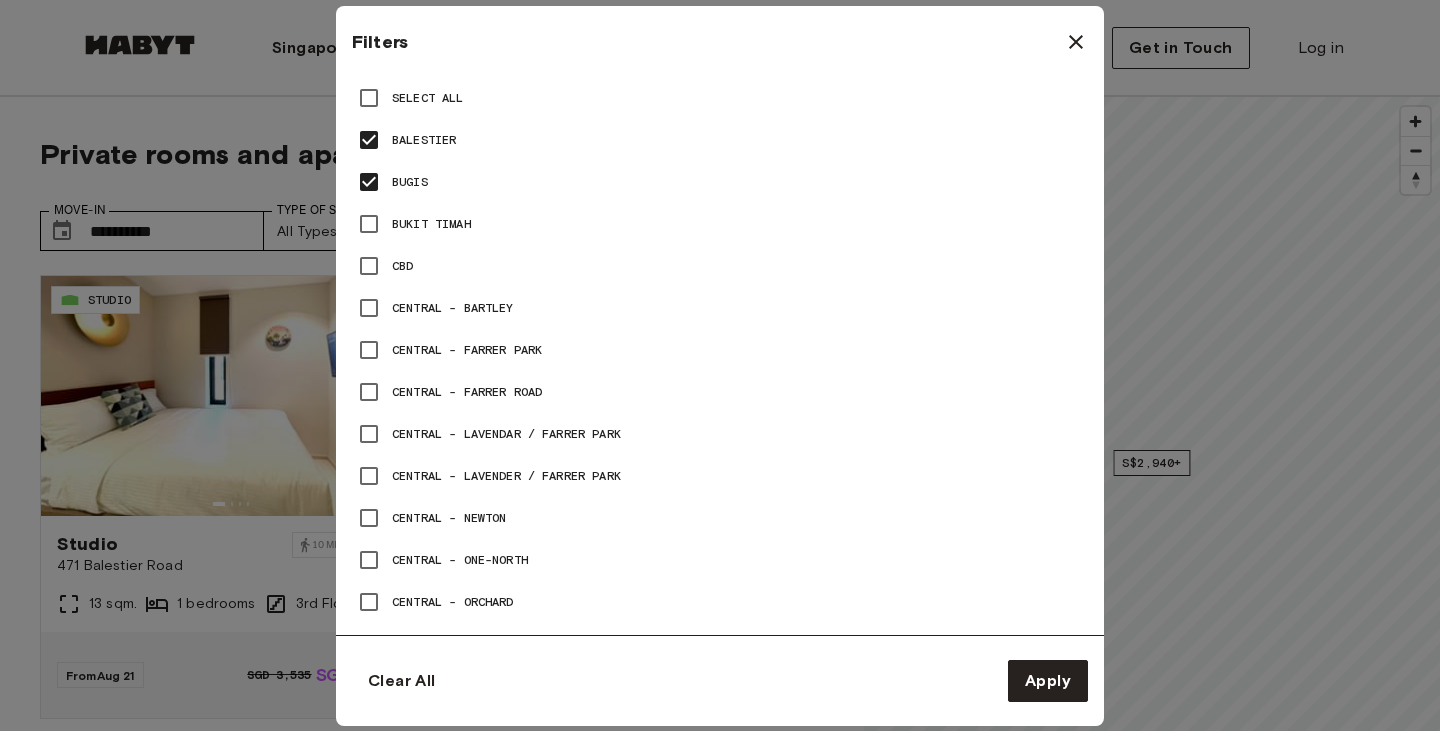 scroll, scrollTop: 978, scrollLeft: 0, axis: vertical 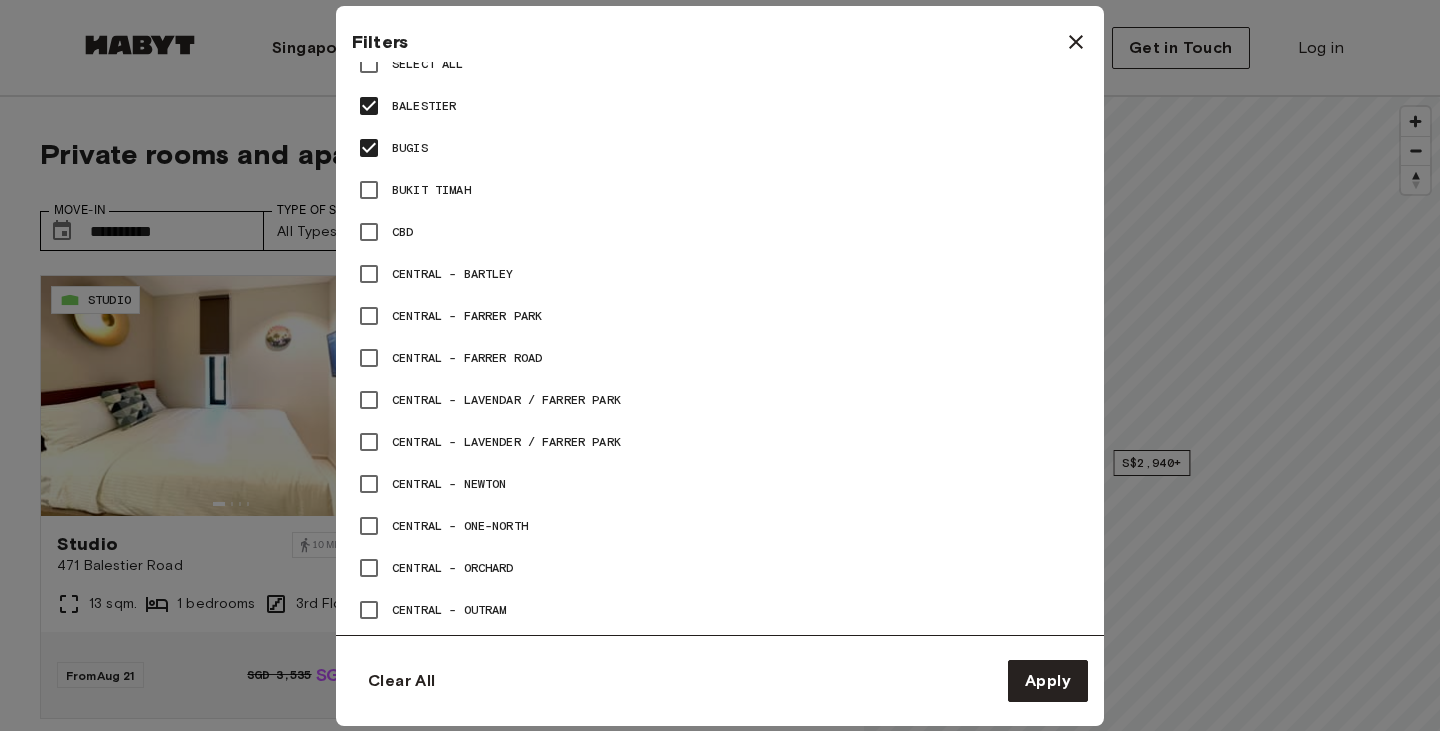 click on "Central - Farrer Park" at bounding box center [467, 316] 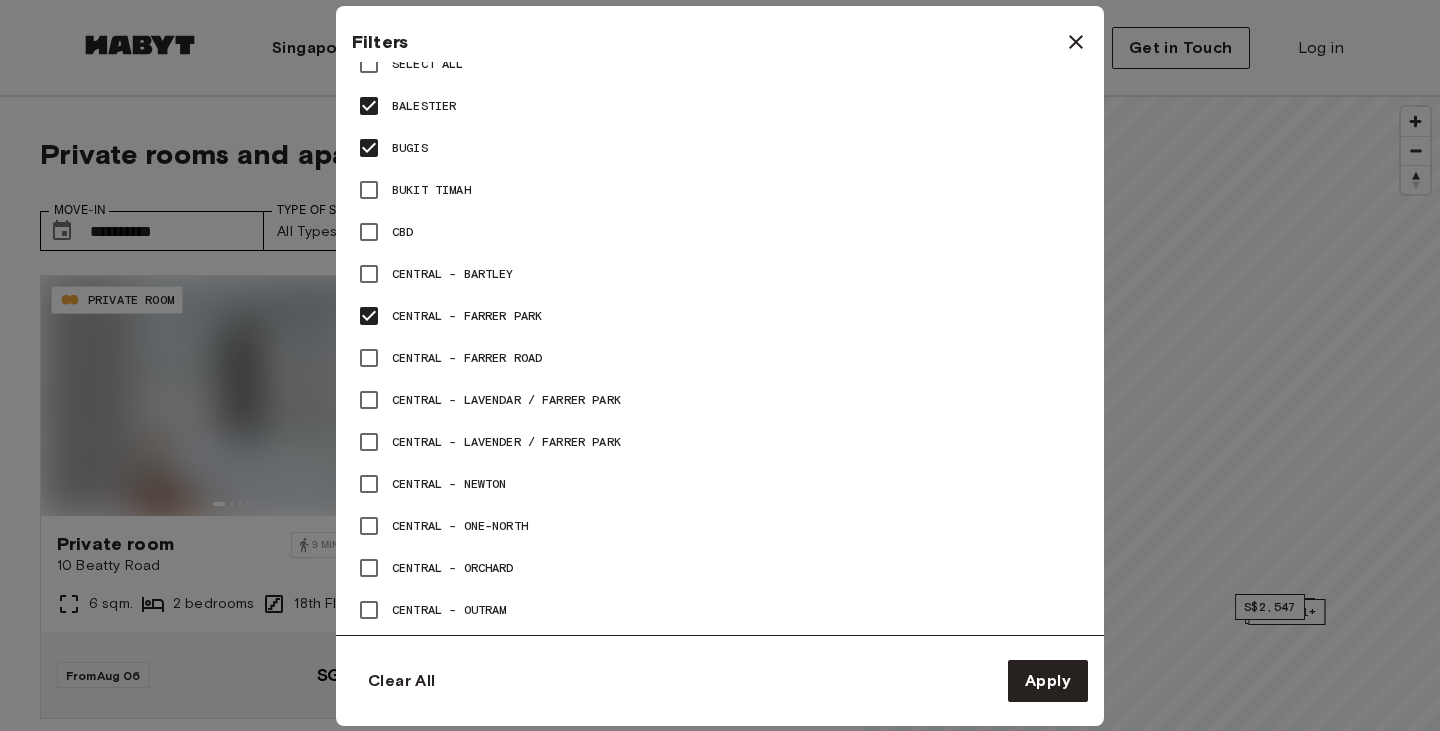click on "Central - Lavendar / Farrer Park" at bounding box center (506, 400) 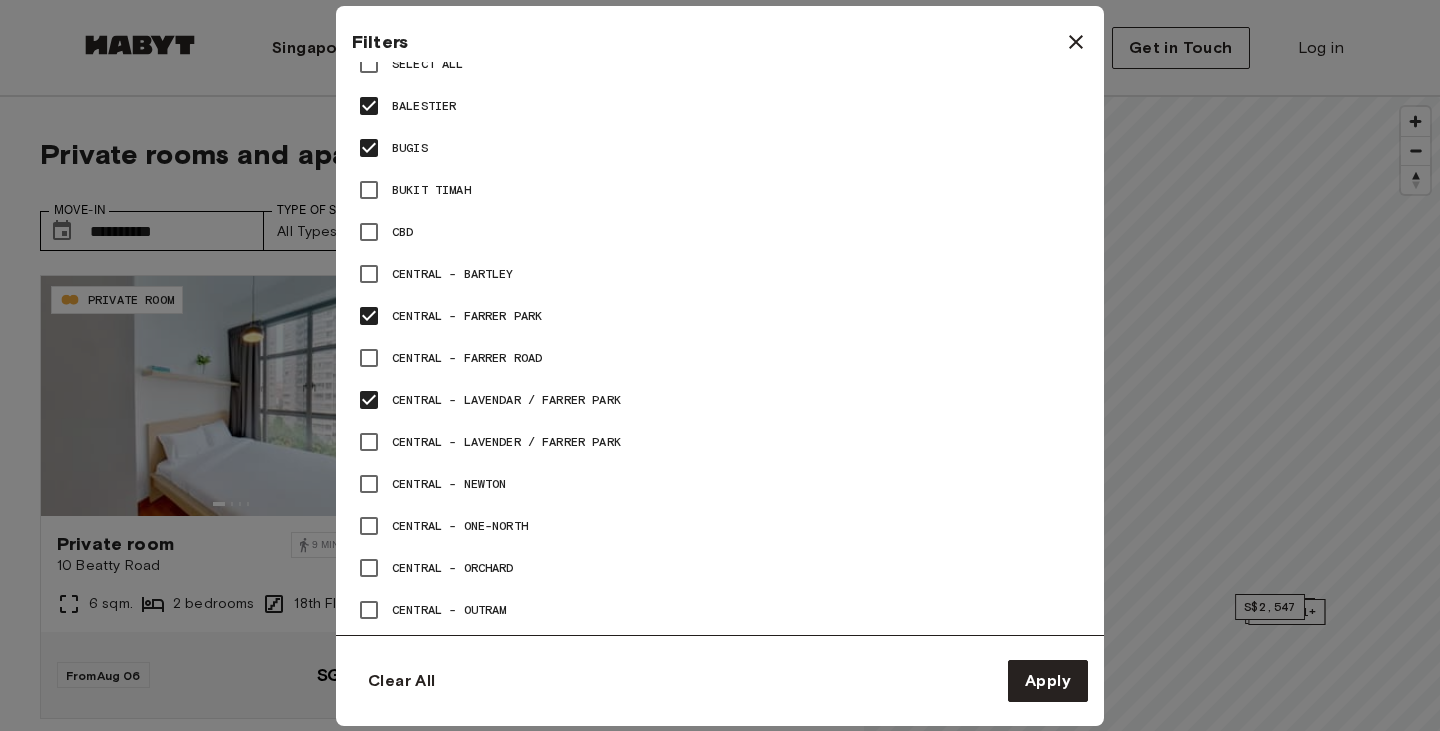 click on "Central - Lavender / Farrer Park" at bounding box center (506, 442) 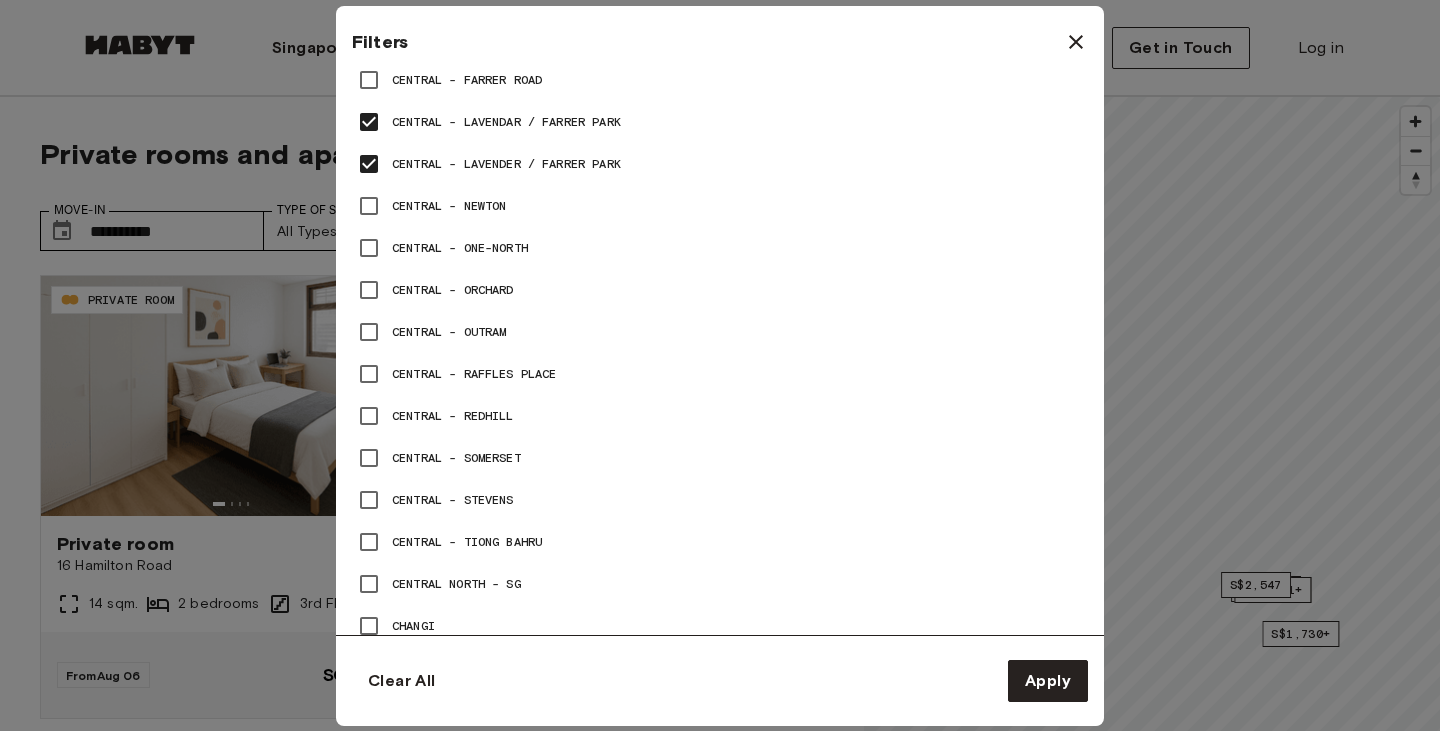 scroll, scrollTop: 1260, scrollLeft: 0, axis: vertical 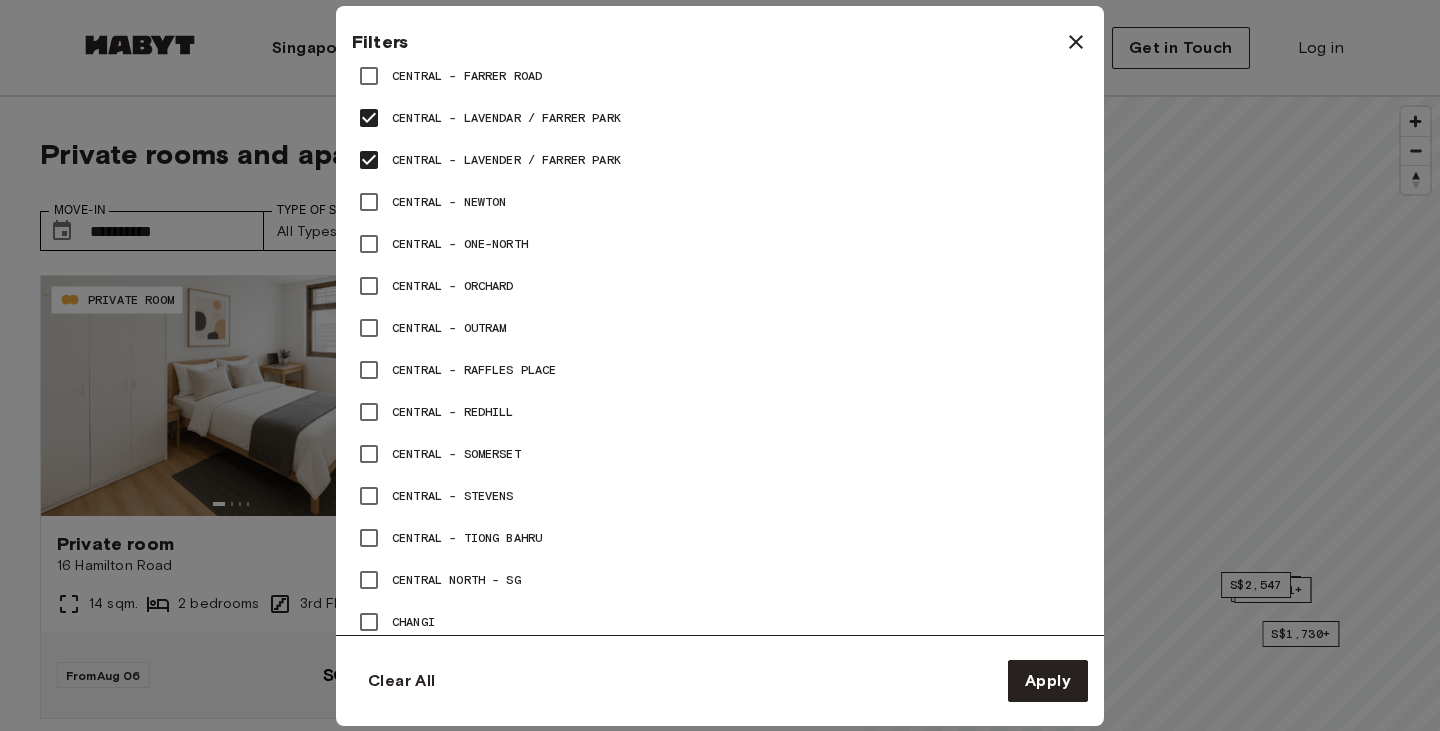 click on "Central - Somerset" at bounding box center (456, 454) 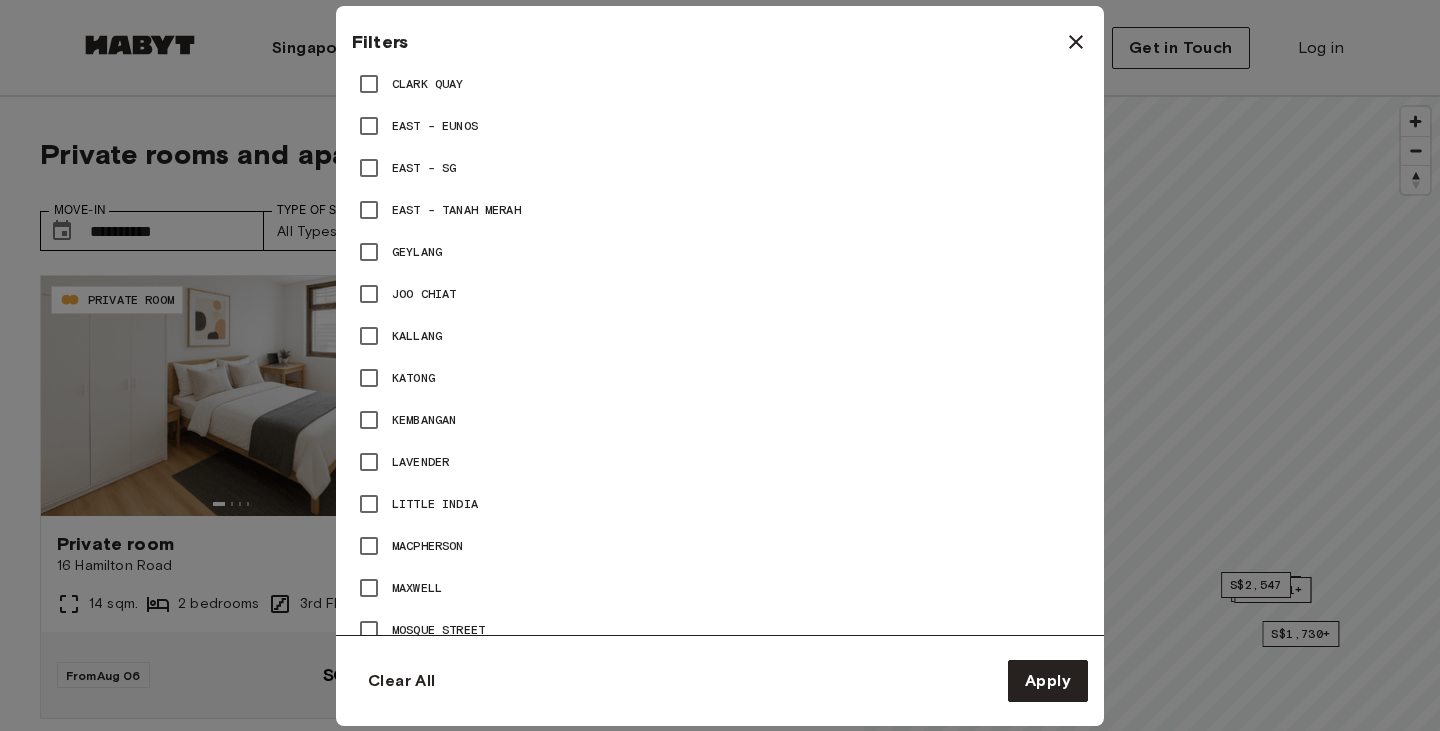 scroll, scrollTop: 1885, scrollLeft: 0, axis: vertical 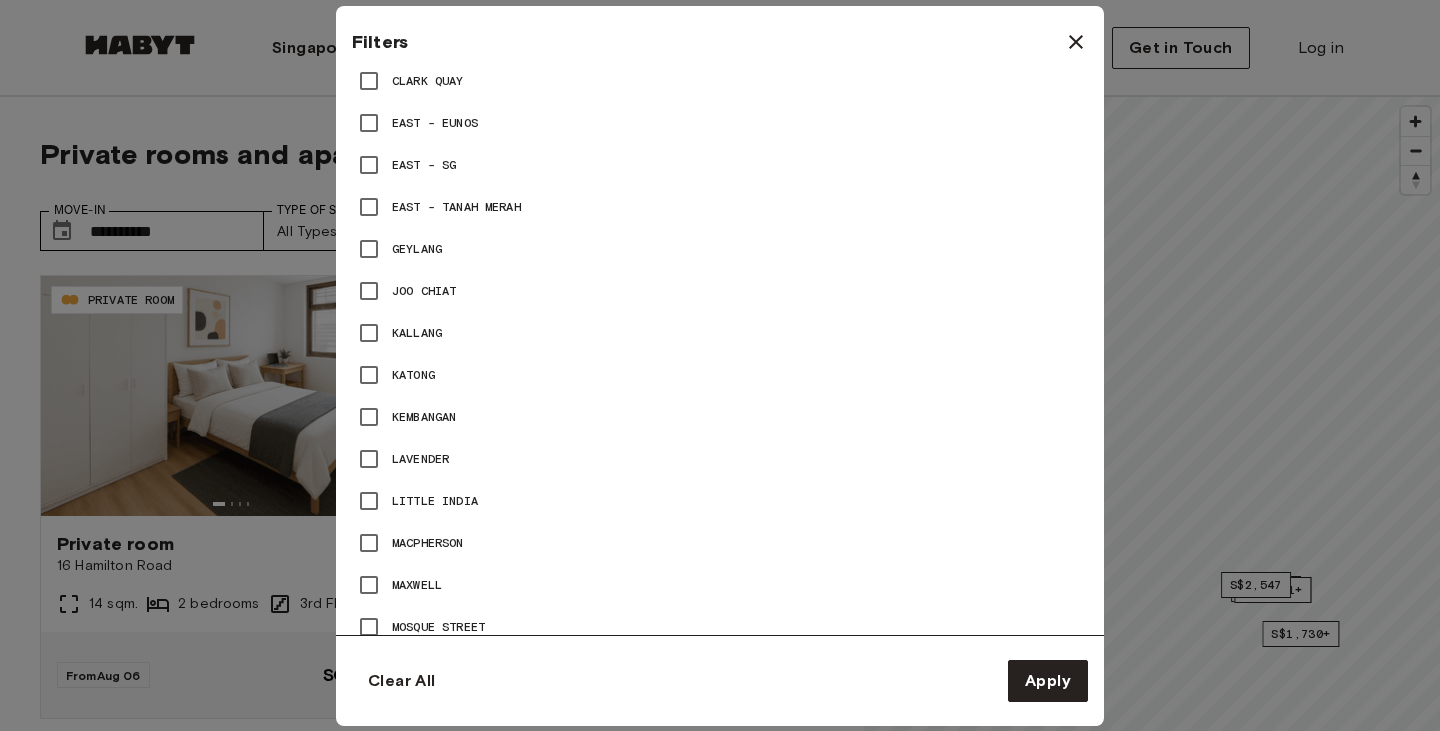 click on "Lavender" at bounding box center [420, 459] 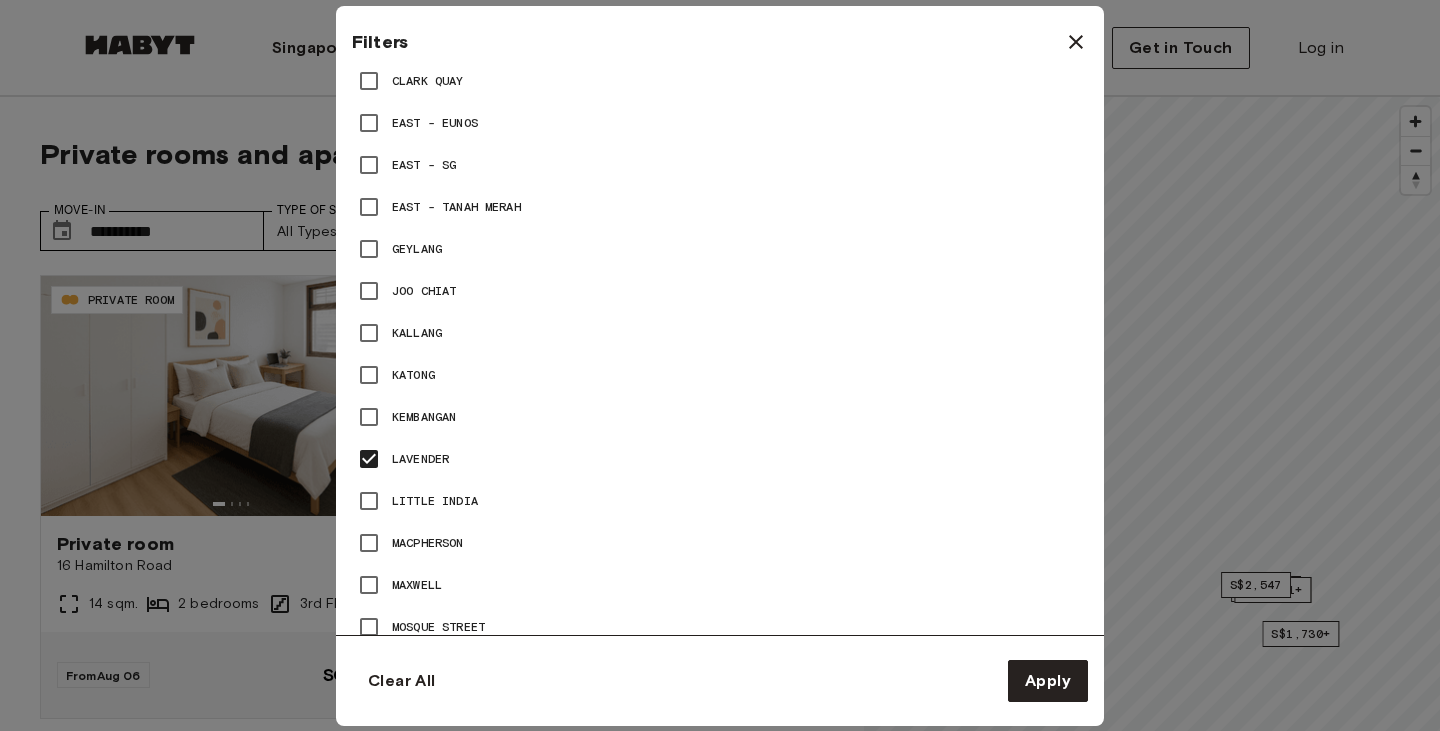 click on "Little India" at bounding box center [435, 501] 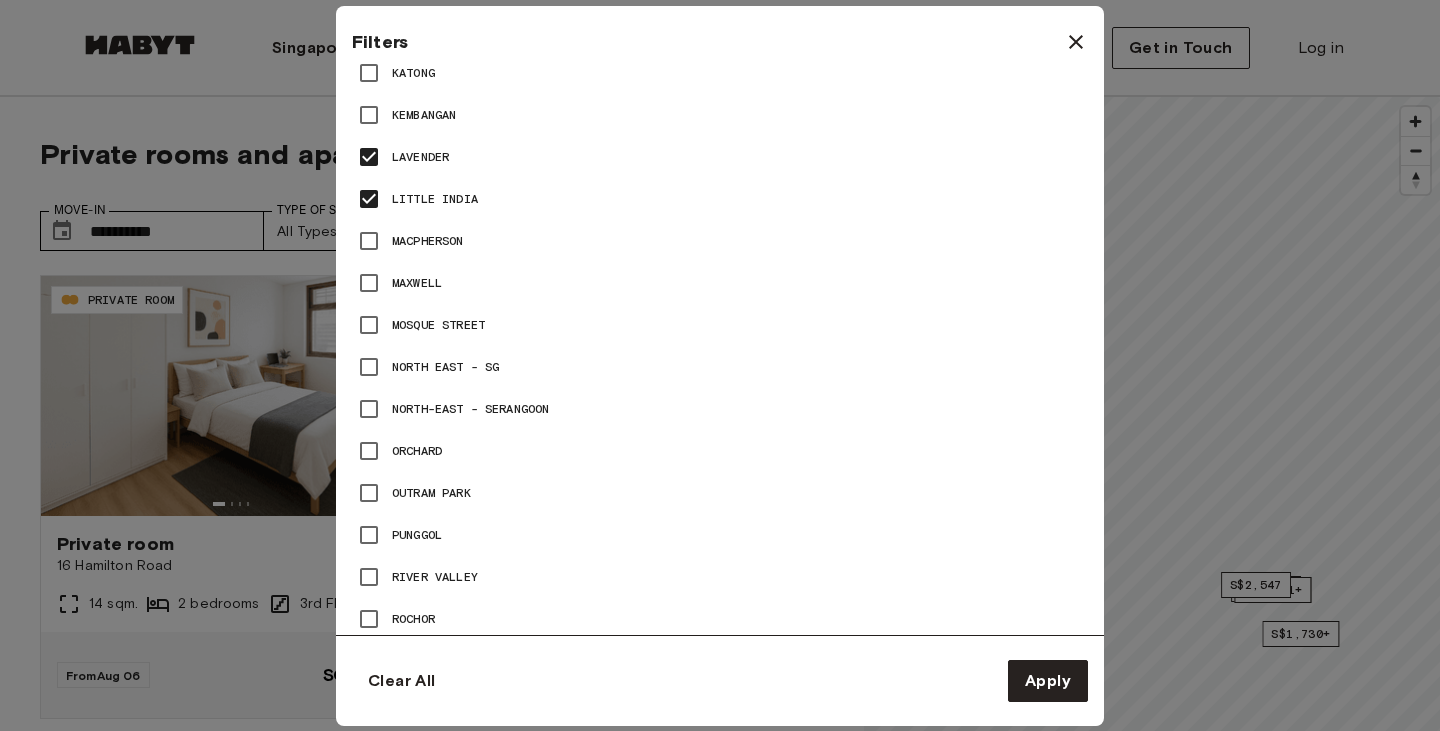 scroll, scrollTop: 2188, scrollLeft: 0, axis: vertical 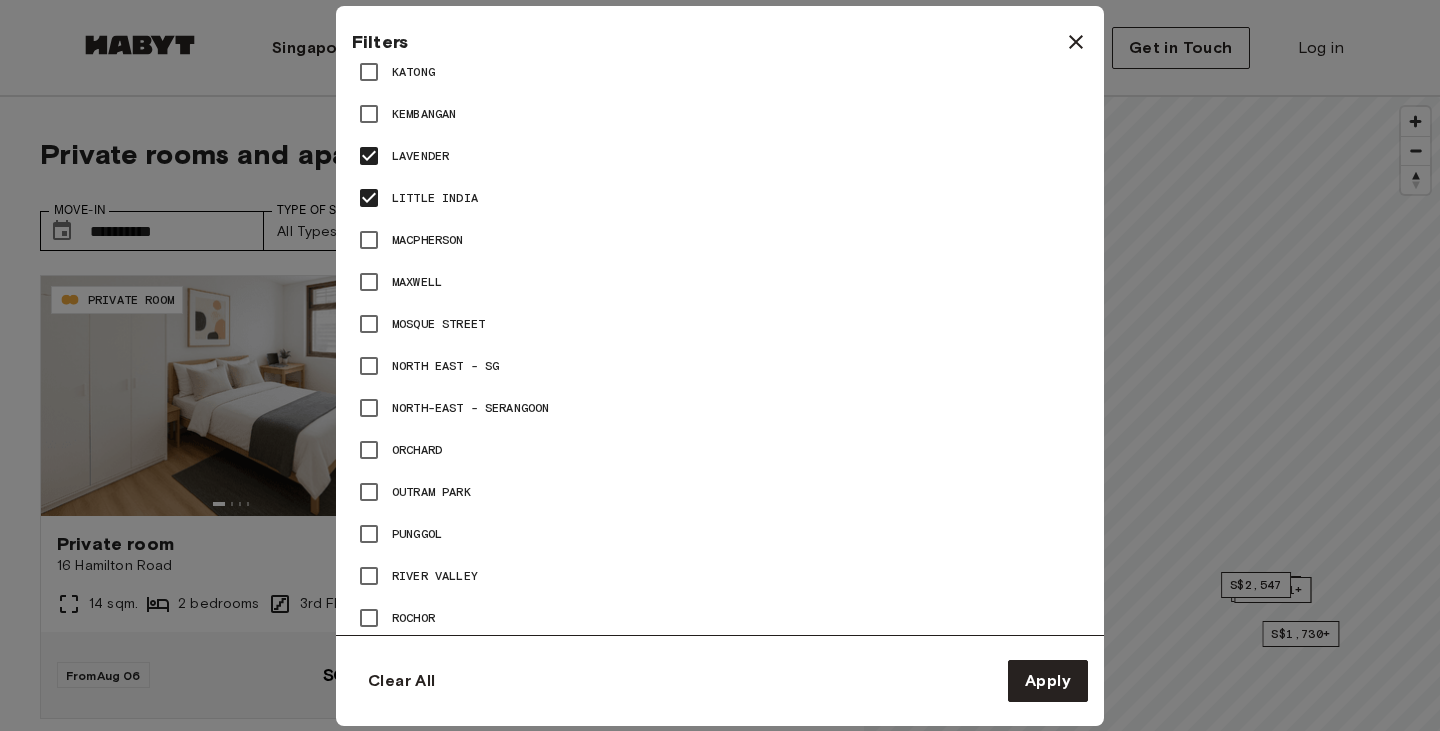 click on "North-East - Serangoon" at bounding box center (470, 408) 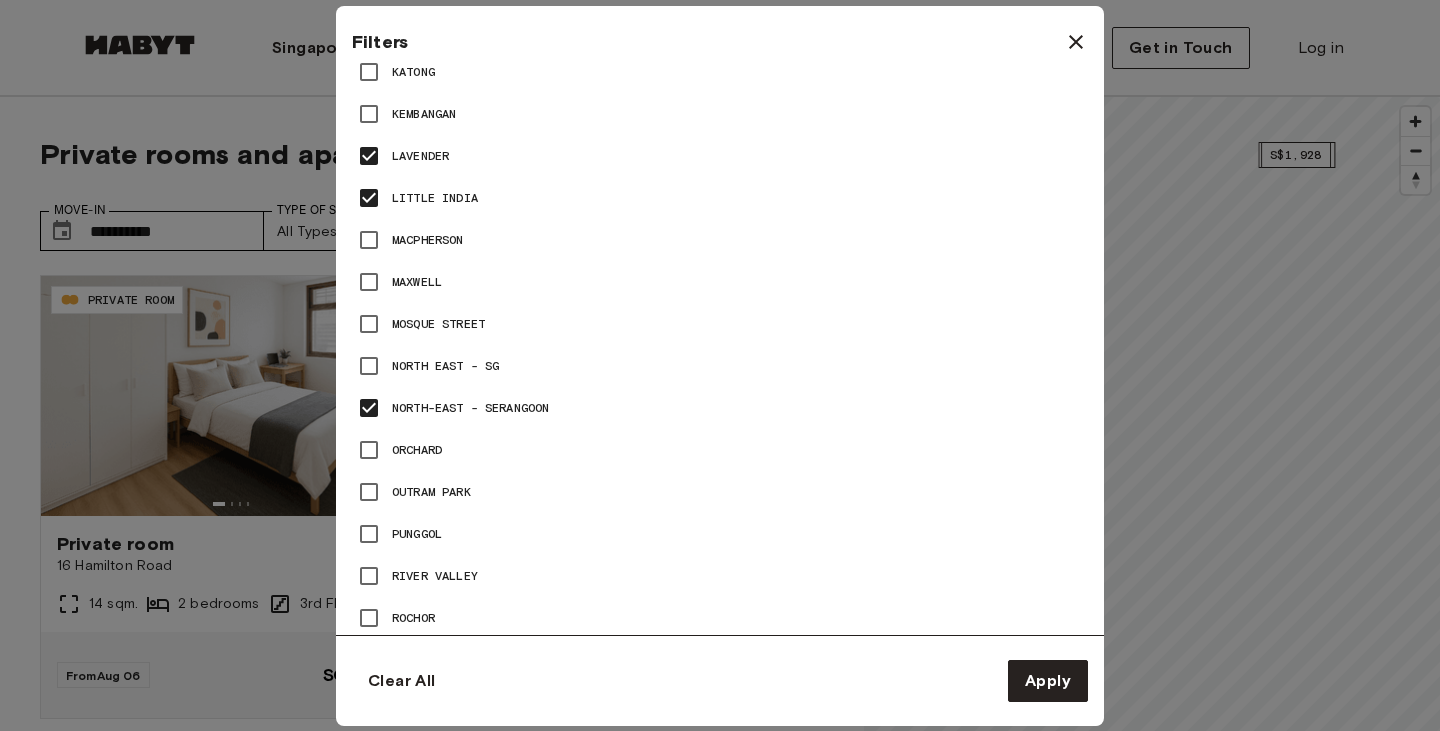 scroll, scrollTop: 2334, scrollLeft: 0, axis: vertical 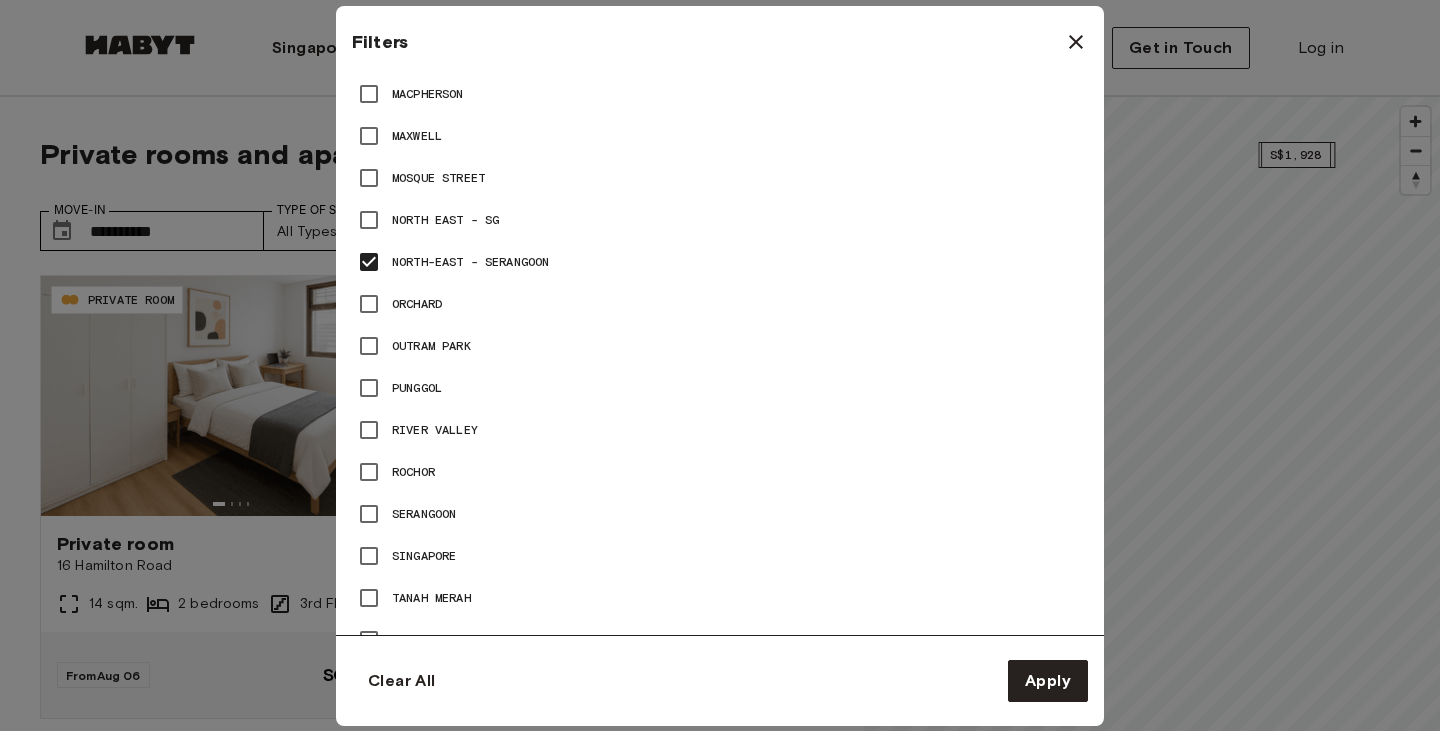 click on "River Valley" at bounding box center (435, 430) 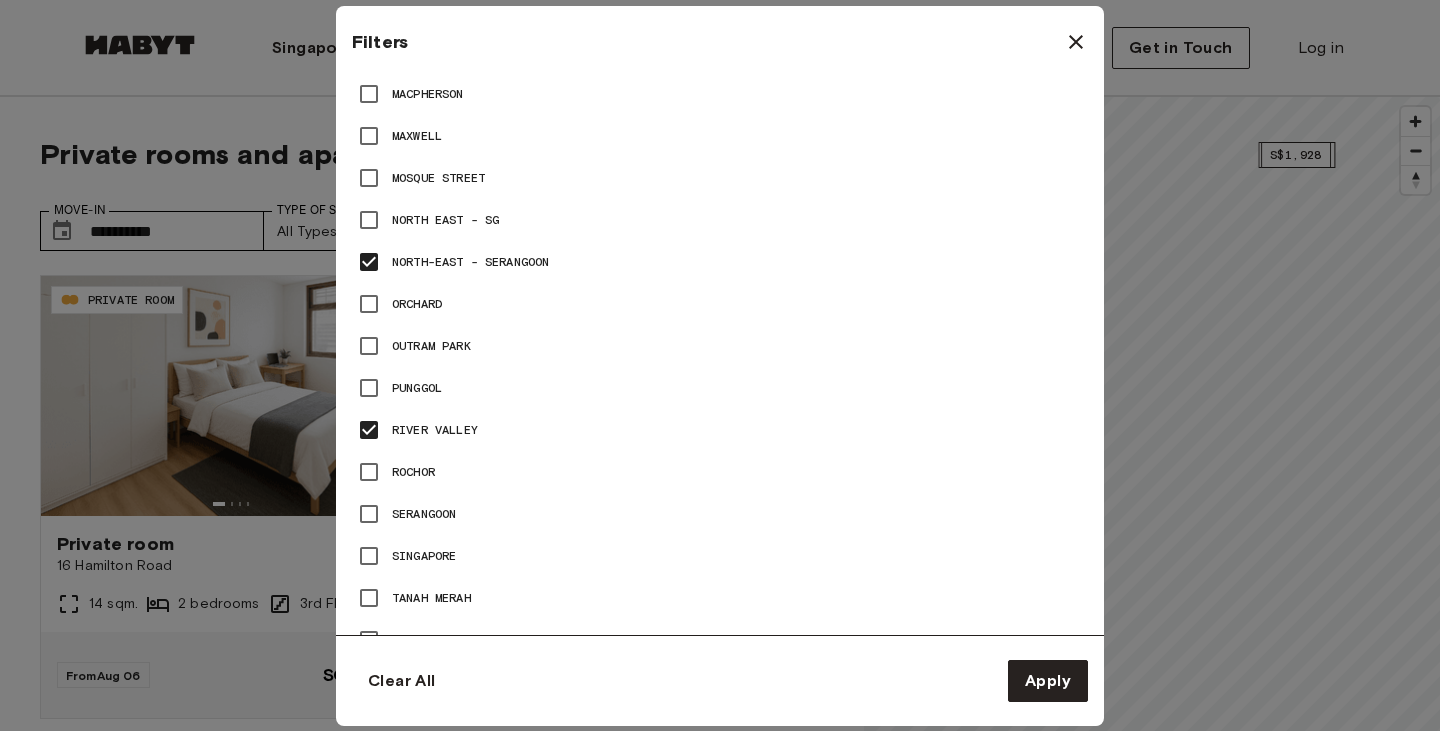 click on "Rochor" at bounding box center (413, 472) 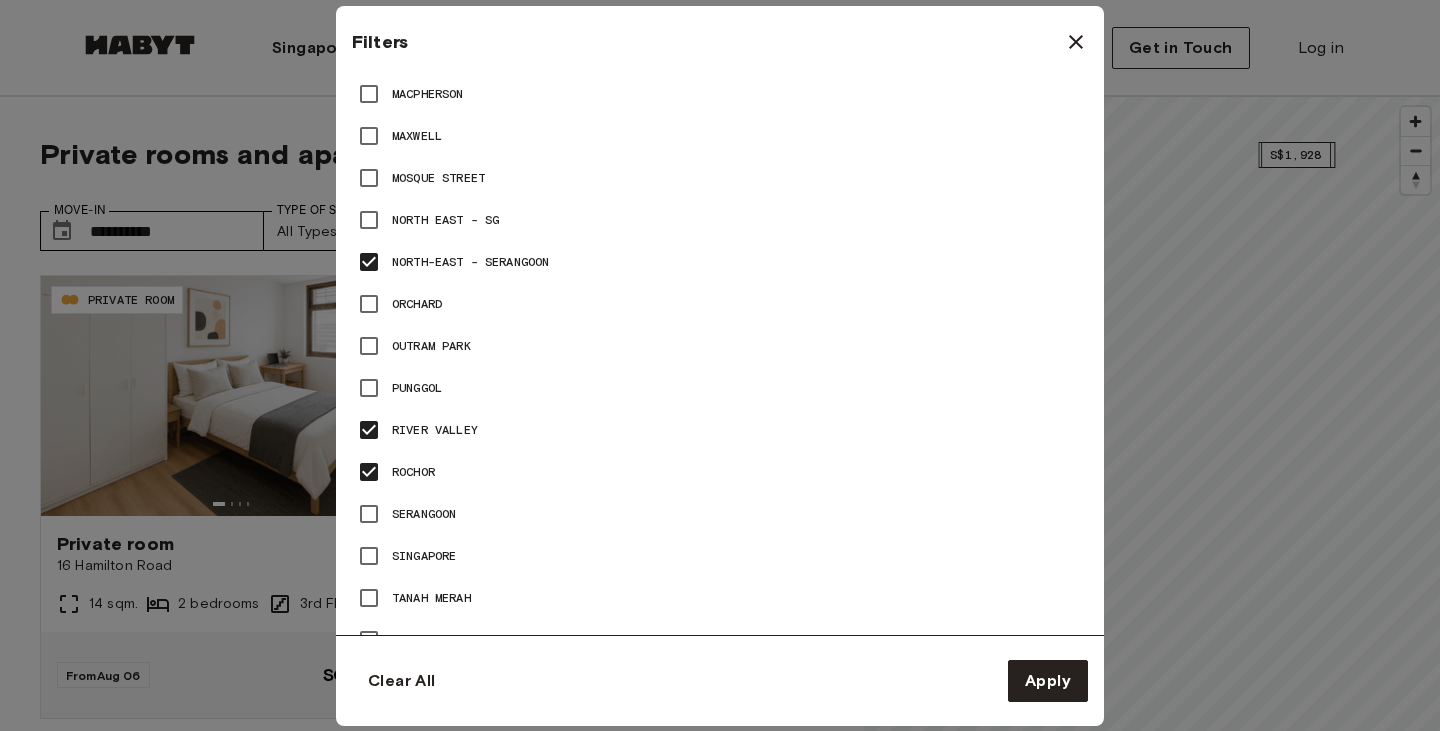 click on "Serangoon" at bounding box center [424, 514] 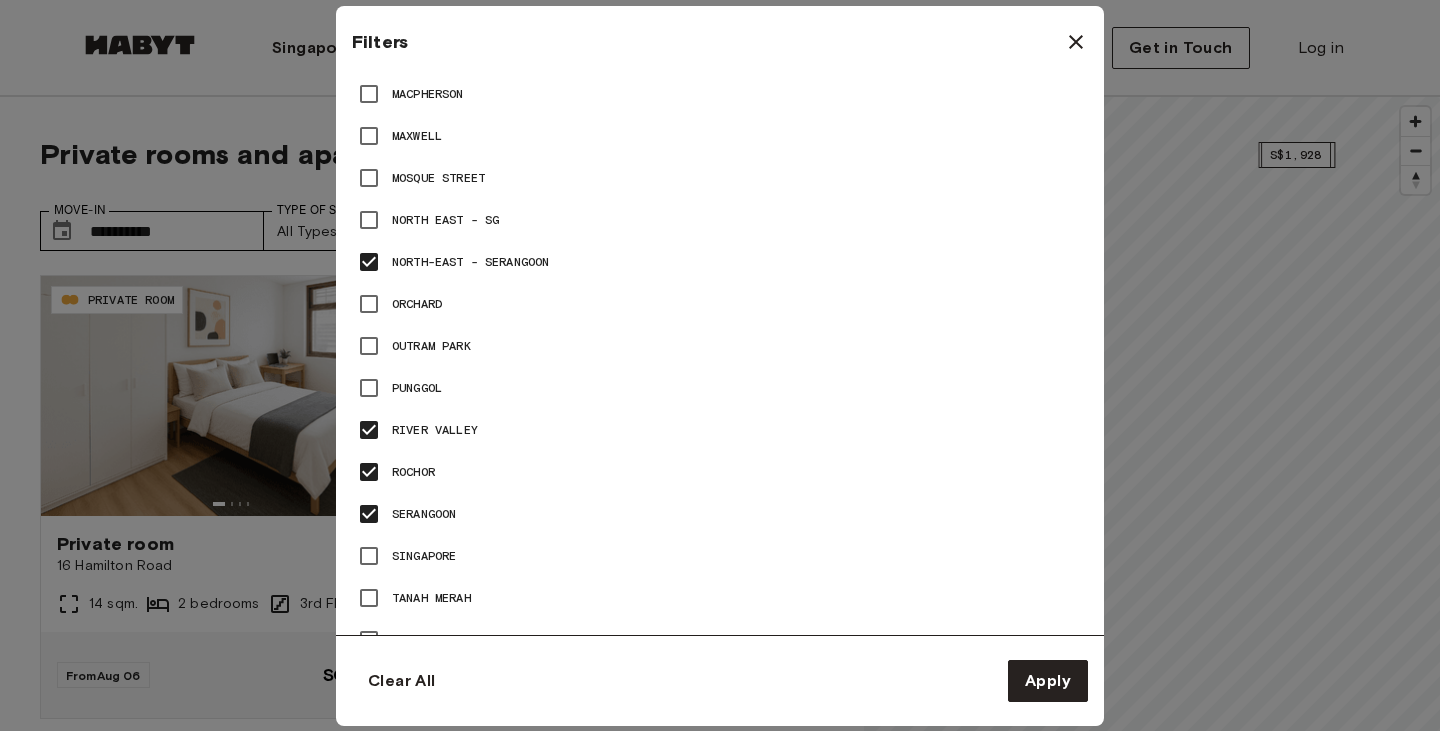 scroll, scrollTop: 2527, scrollLeft: 0, axis: vertical 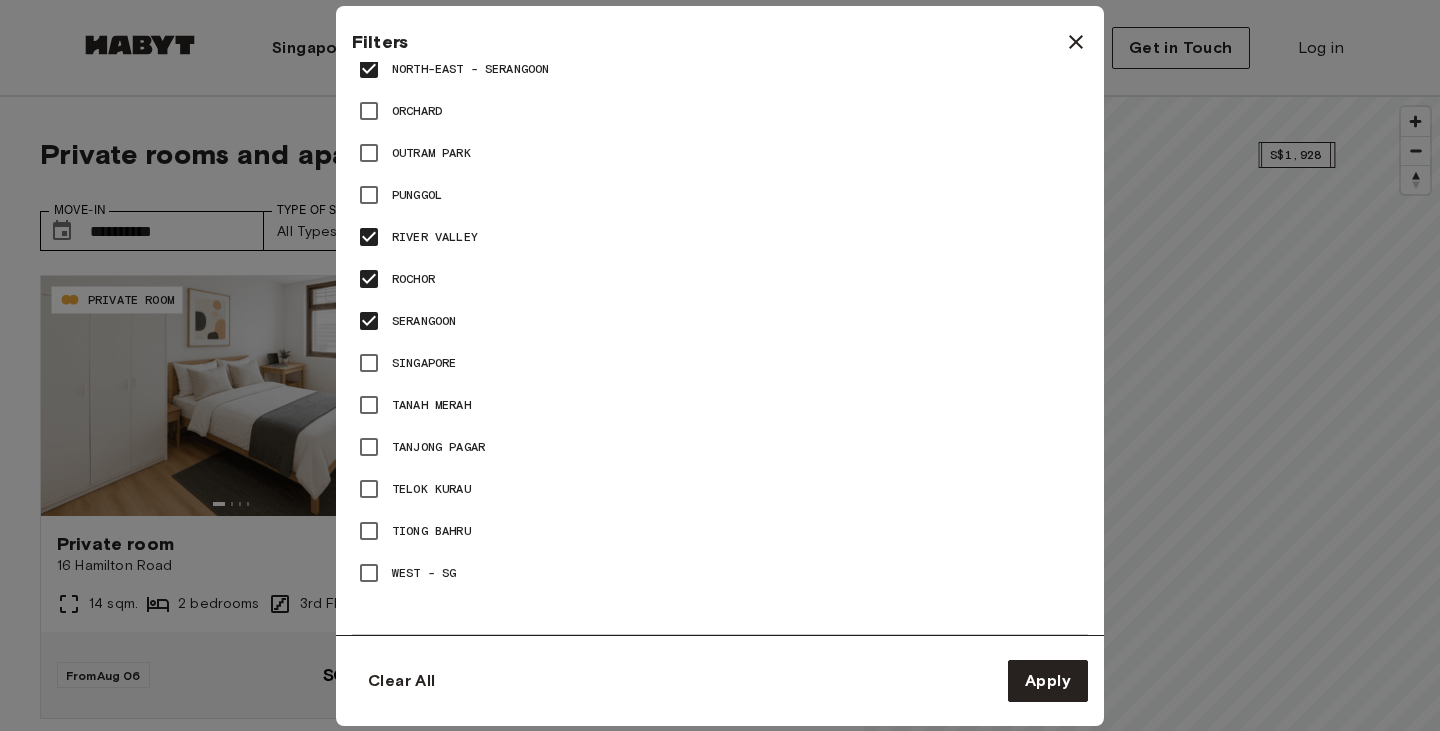click on "Tiong Bahru" at bounding box center (720, 531) 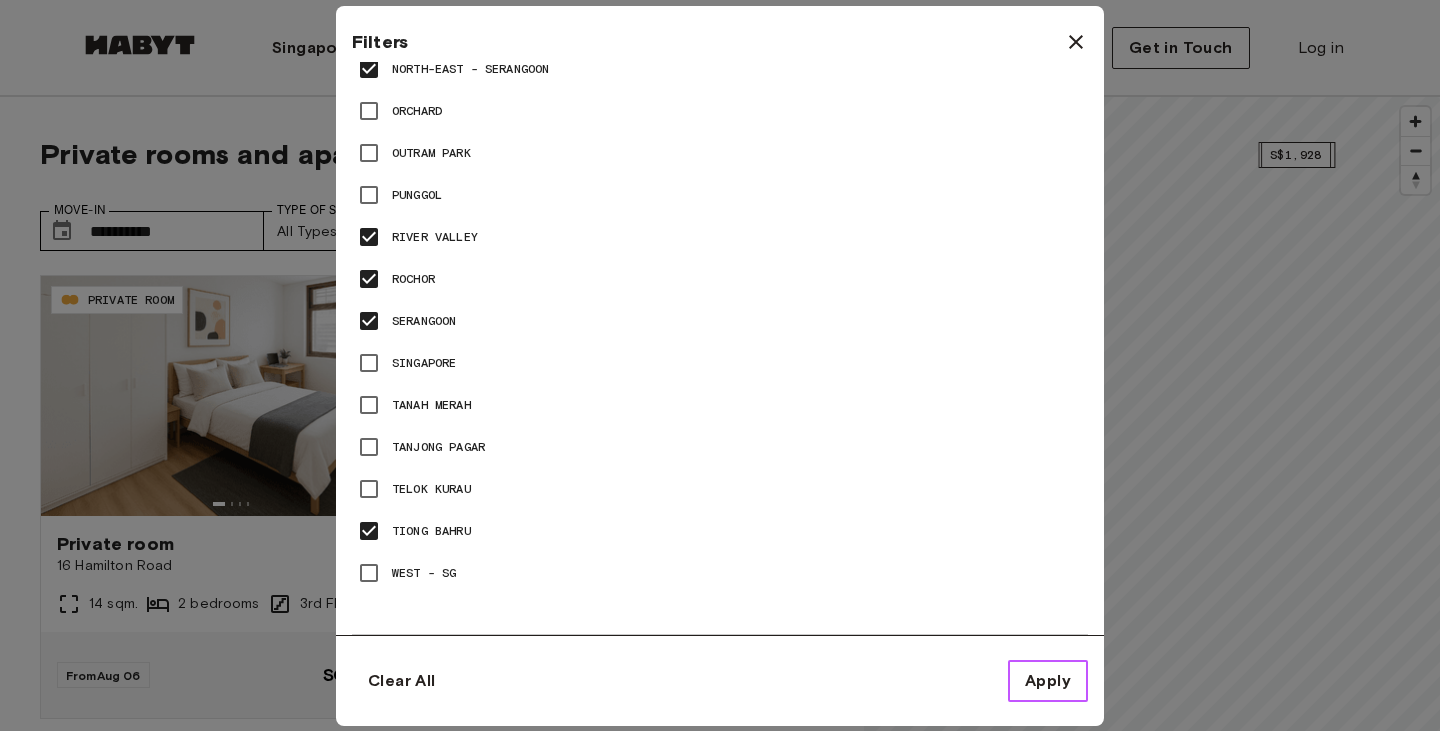 click on "Apply" at bounding box center (1048, 681) 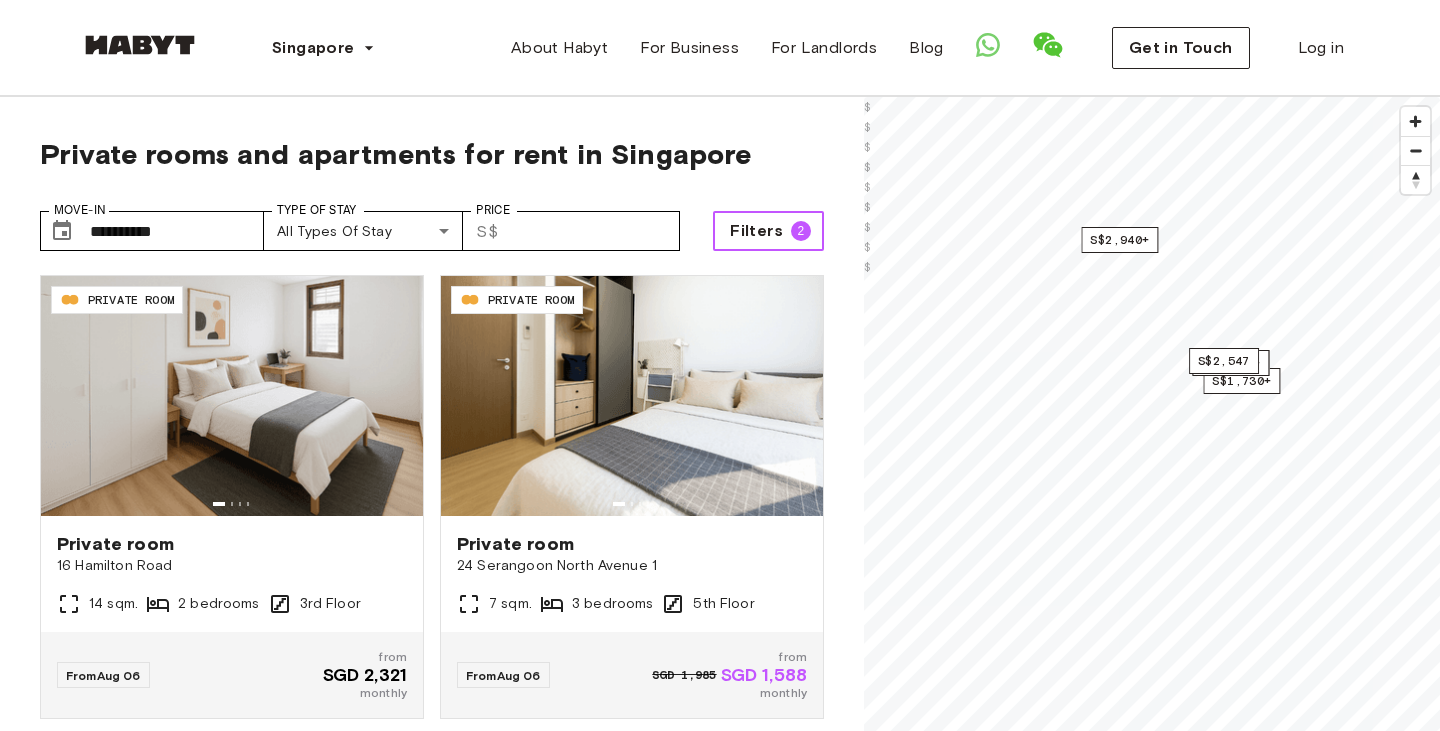 click on "Filters" at bounding box center (756, 231) 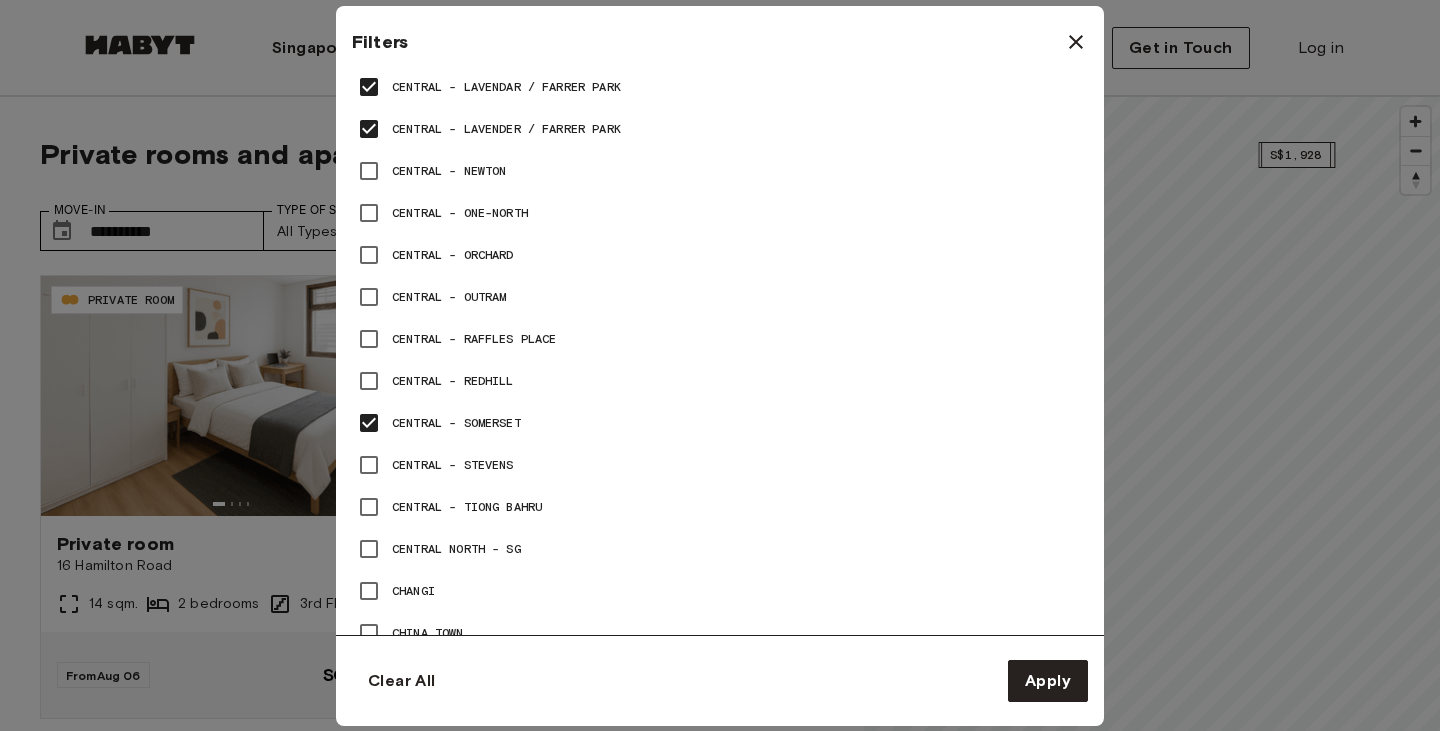 scroll, scrollTop: 1289, scrollLeft: 0, axis: vertical 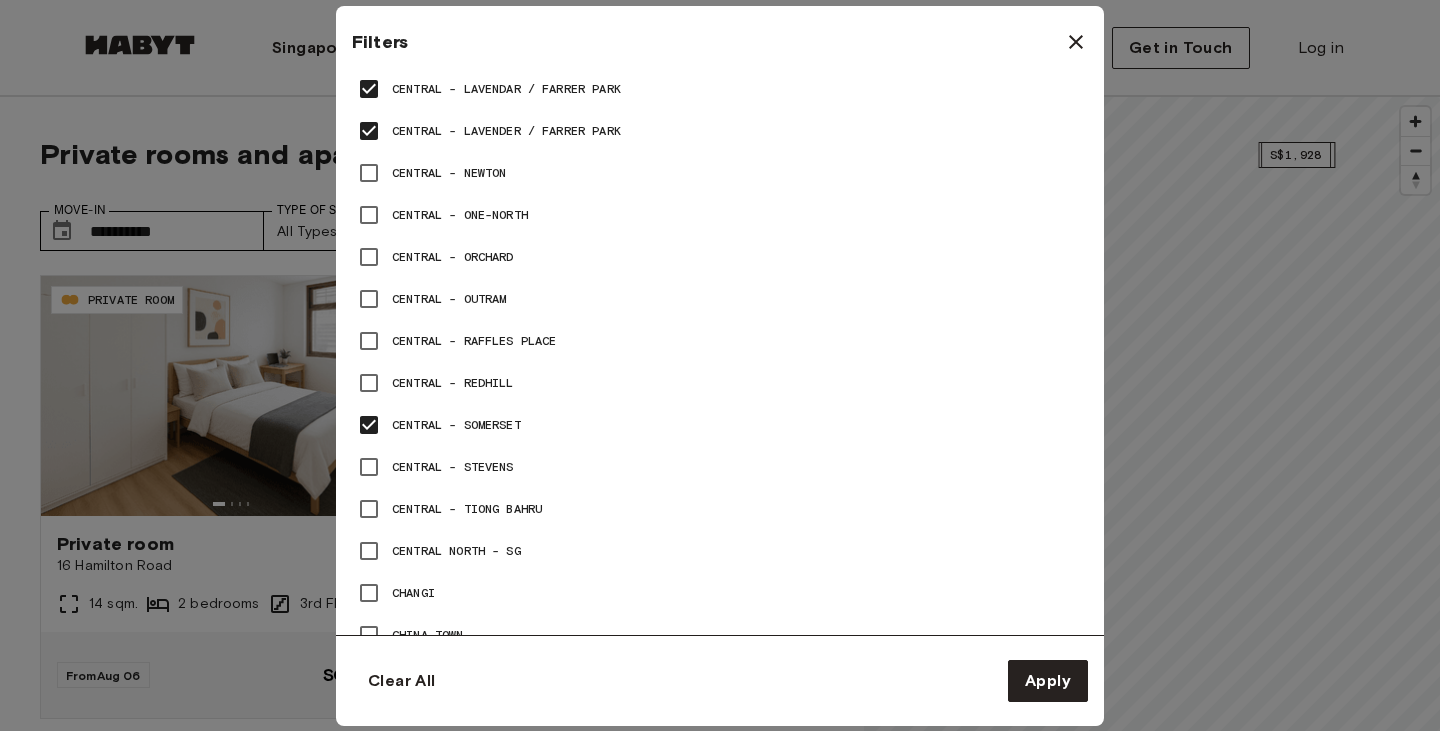 click on "Central - Orchard" at bounding box center [453, 257] 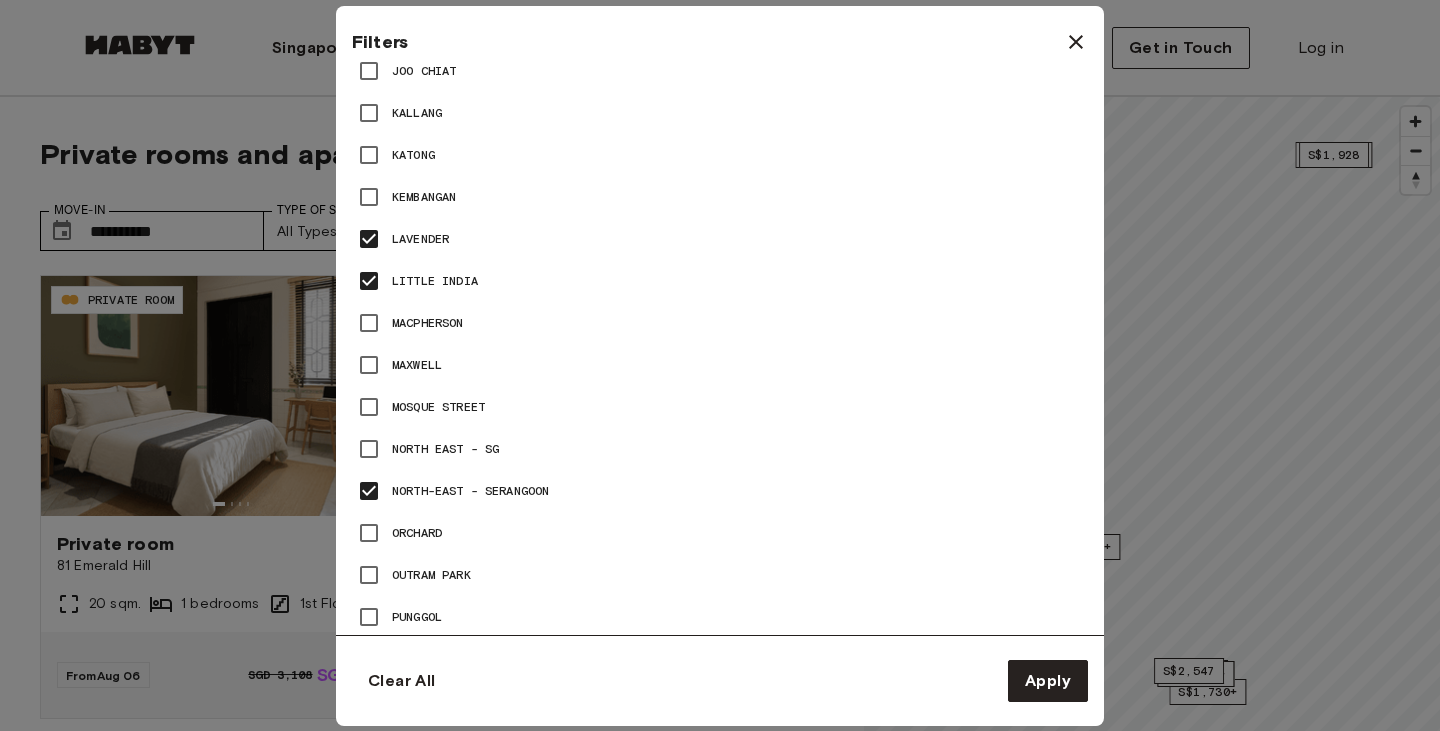 scroll, scrollTop: 2160, scrollLeft: 0, axis: vertical 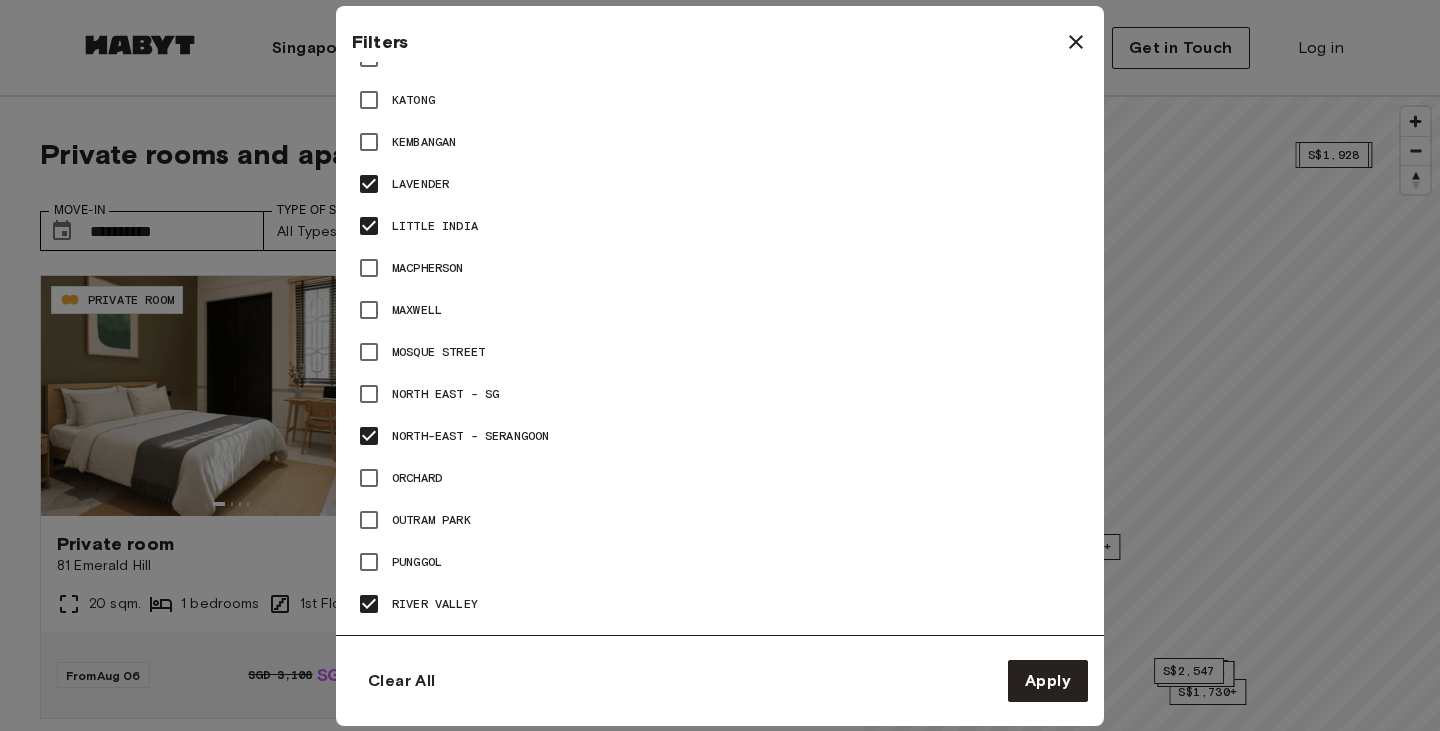 click on "North-East - Serangoon" at bounding box center [470, 436] 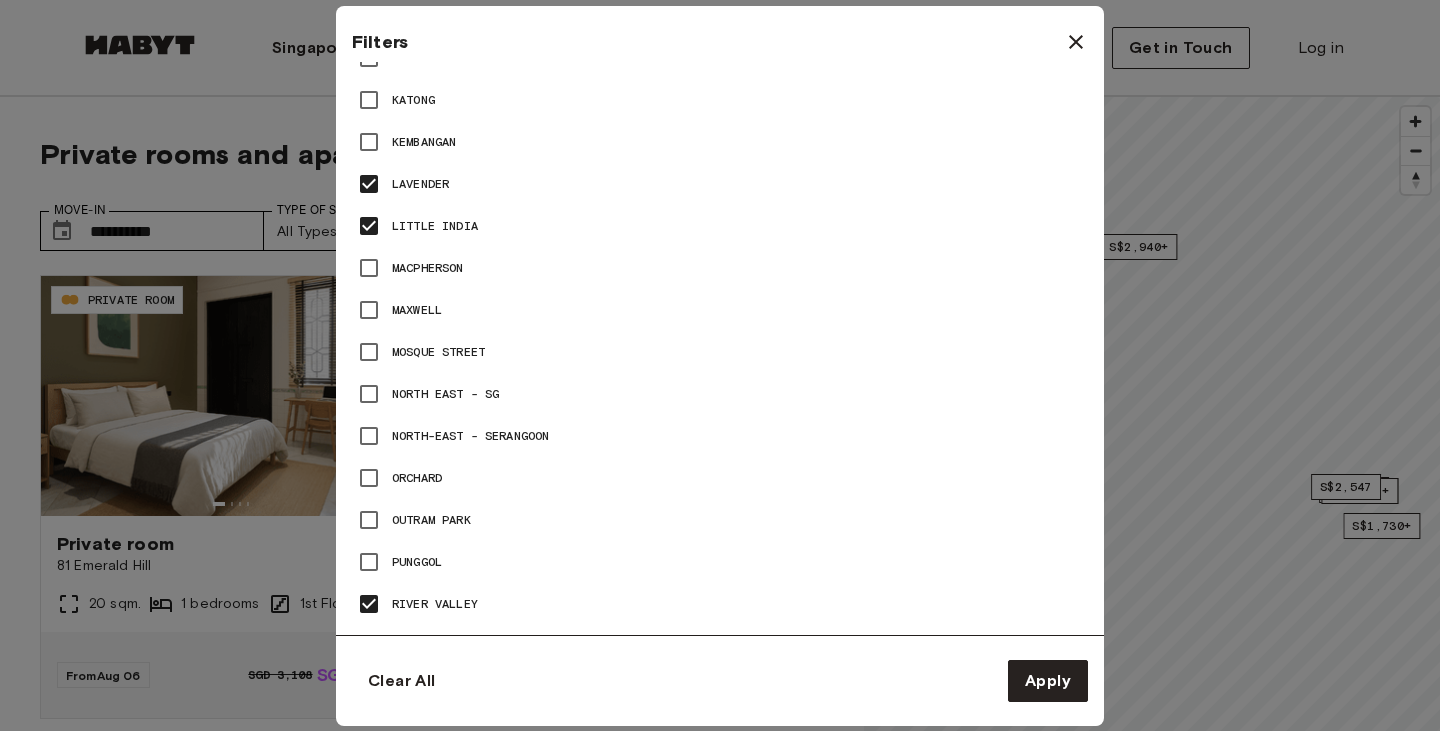 scroll, scrollTop: 2346, scrollLeft: 0, axis: vertical 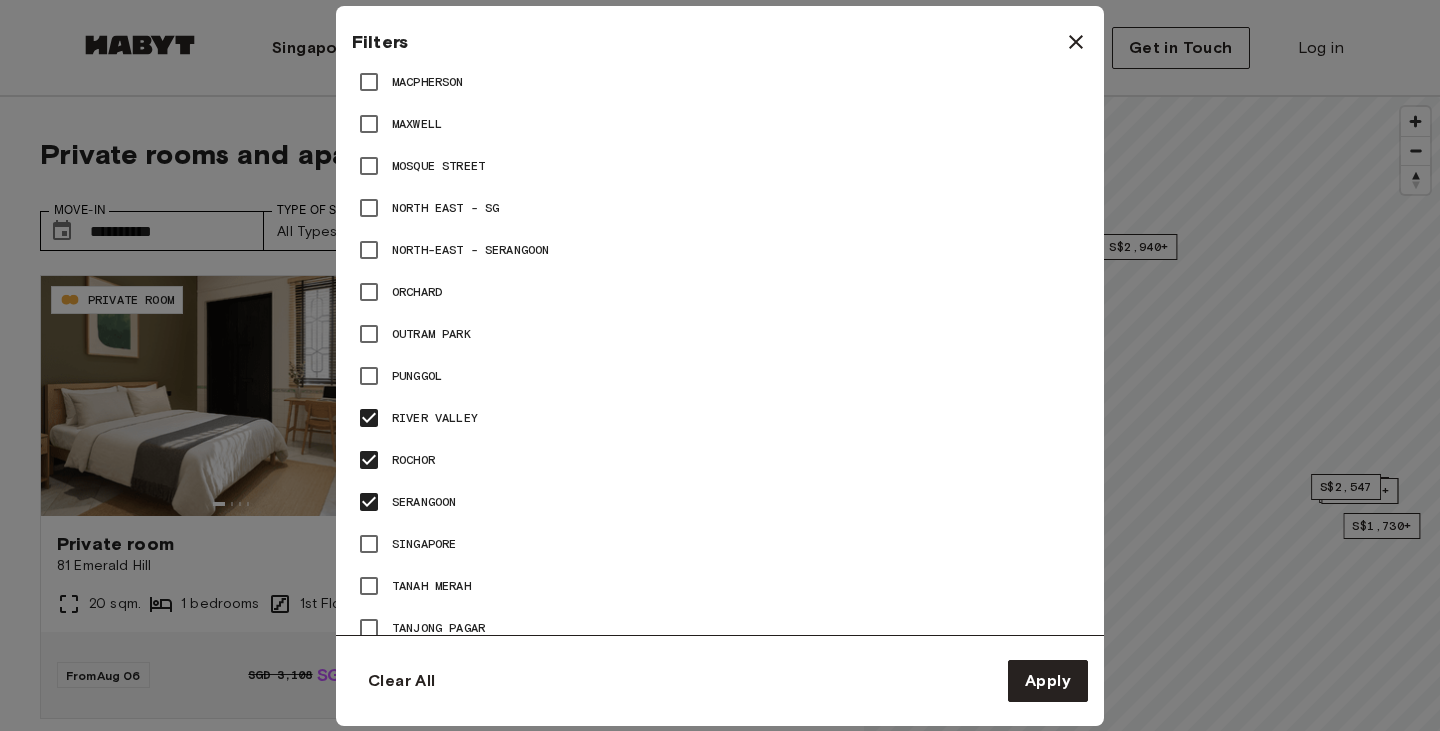 click on "Outram Park" at bounding box center [431, 334] 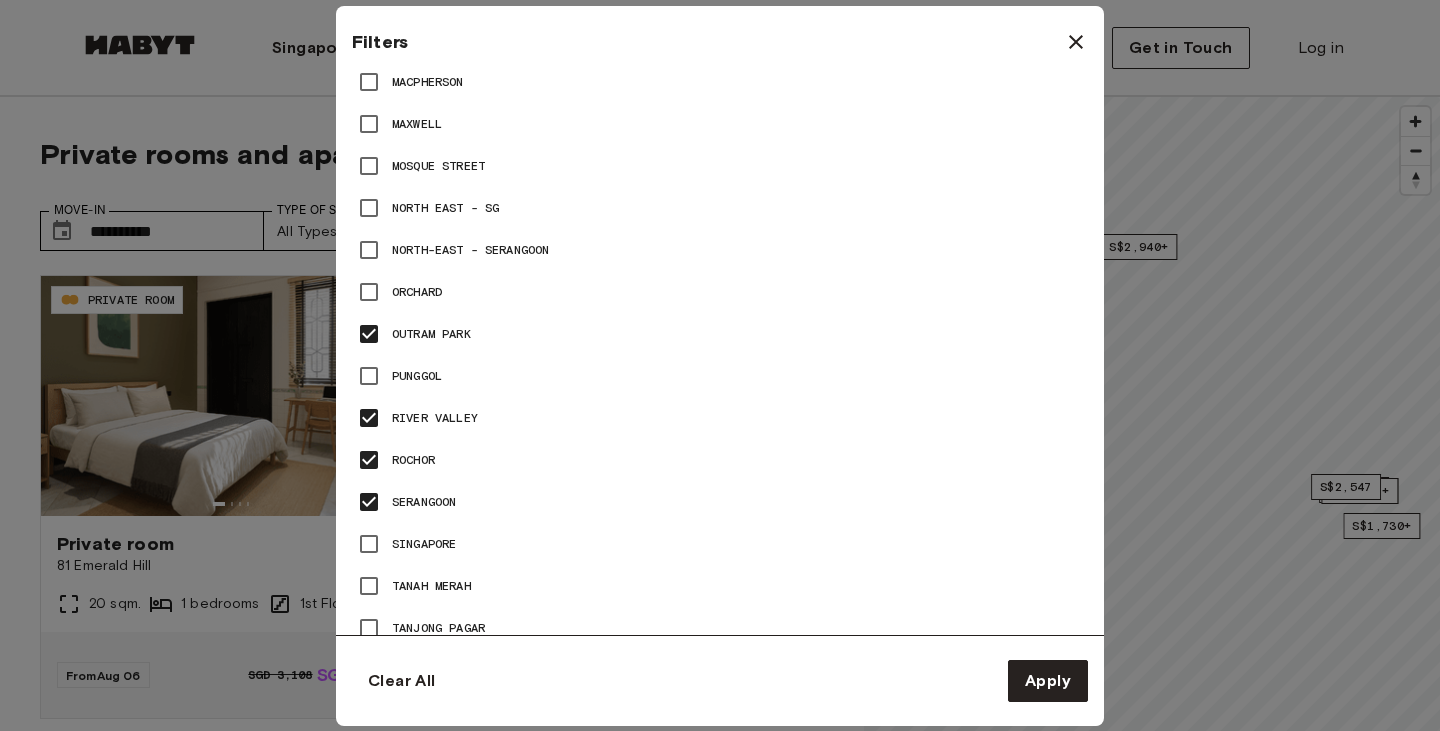 scroll, scrollTop: 2527, scrollLeft: 0, axis: vertical 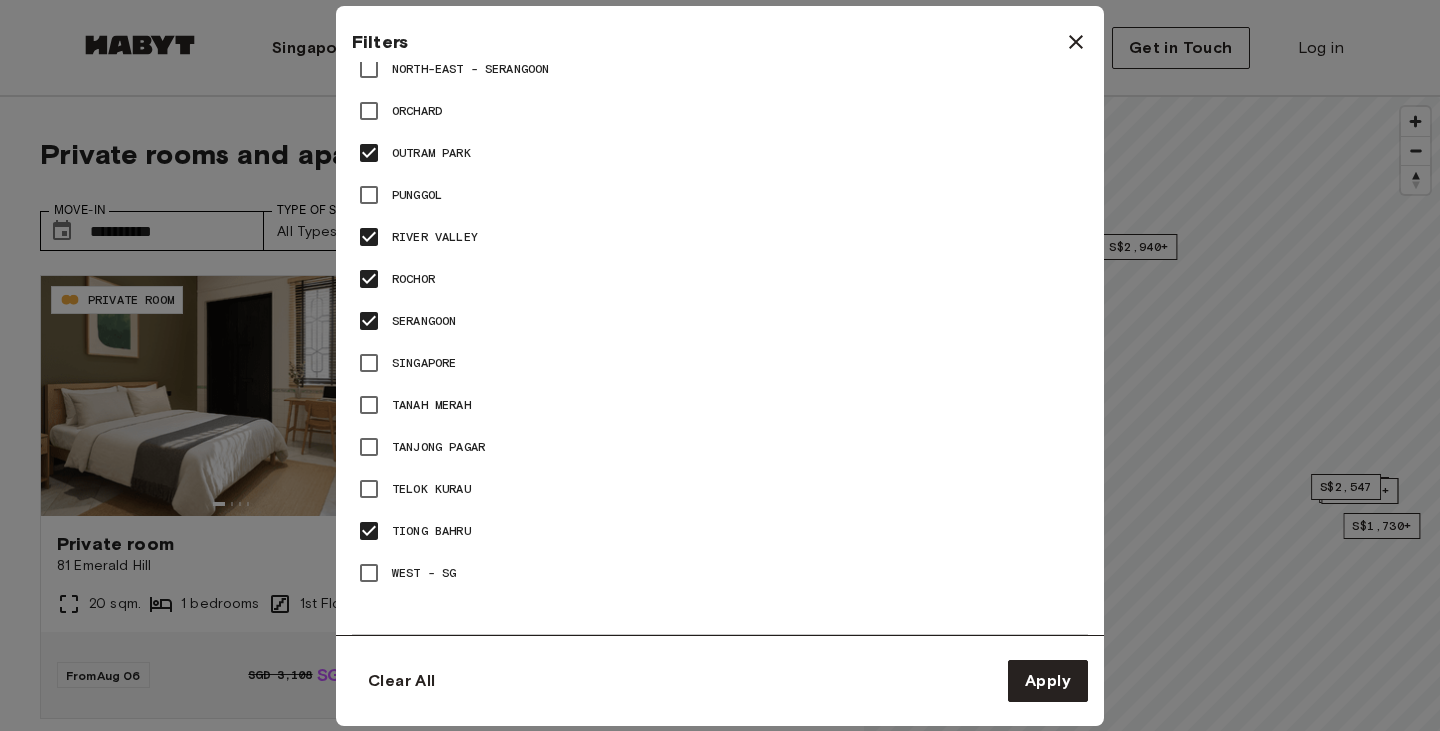 click on "Tanjong Pagar" at bounding box center (720, 447) 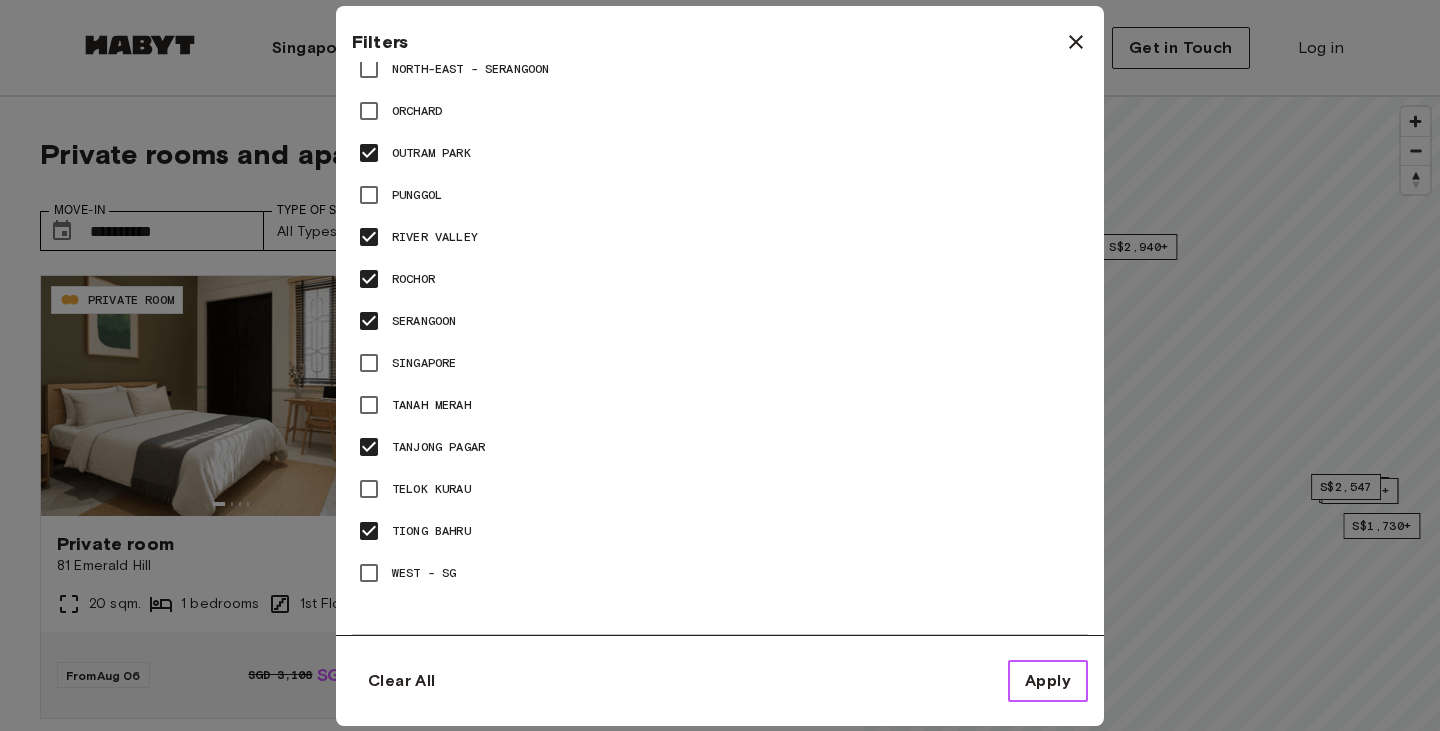 click on "Apply" at bounding box center [1048, 681] 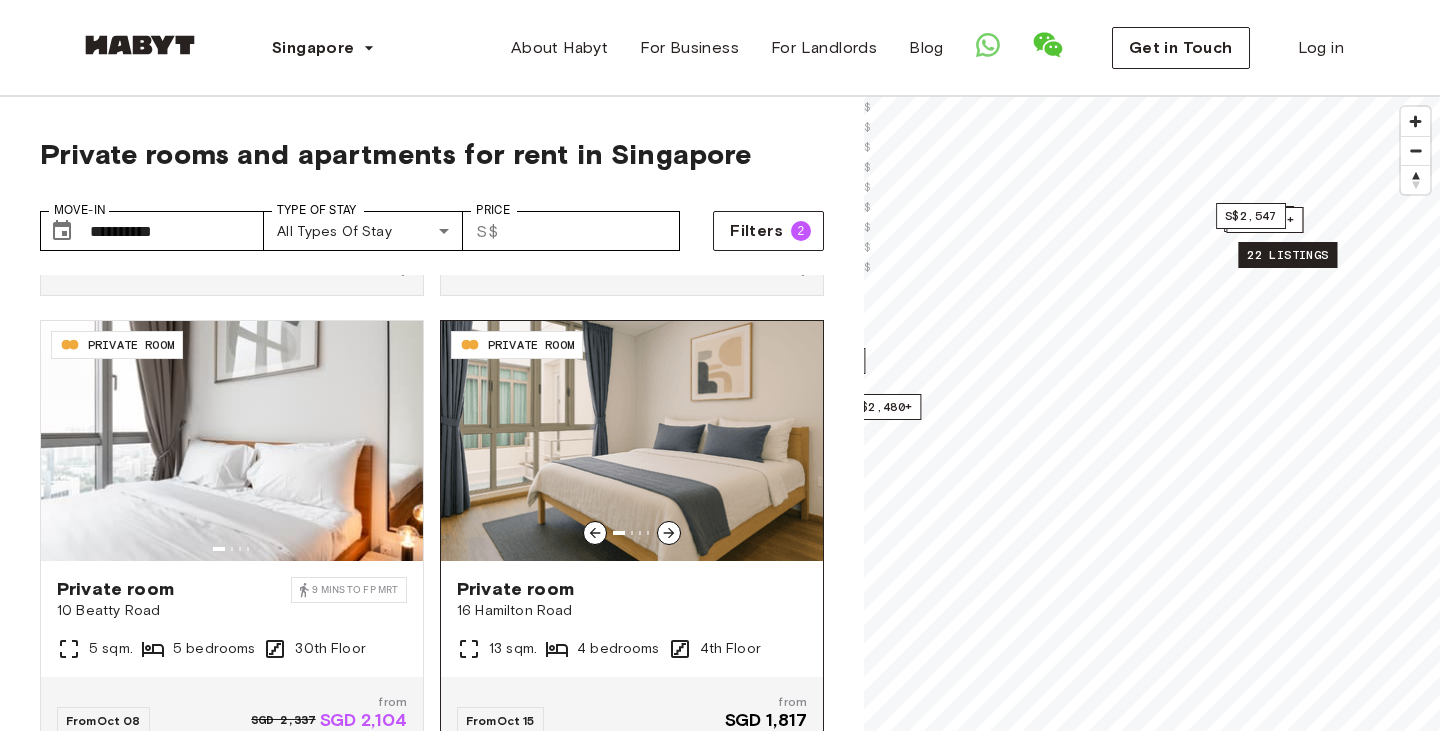 scroll, scrollTop: 4039, scrollLeft: 0, axis: vertical 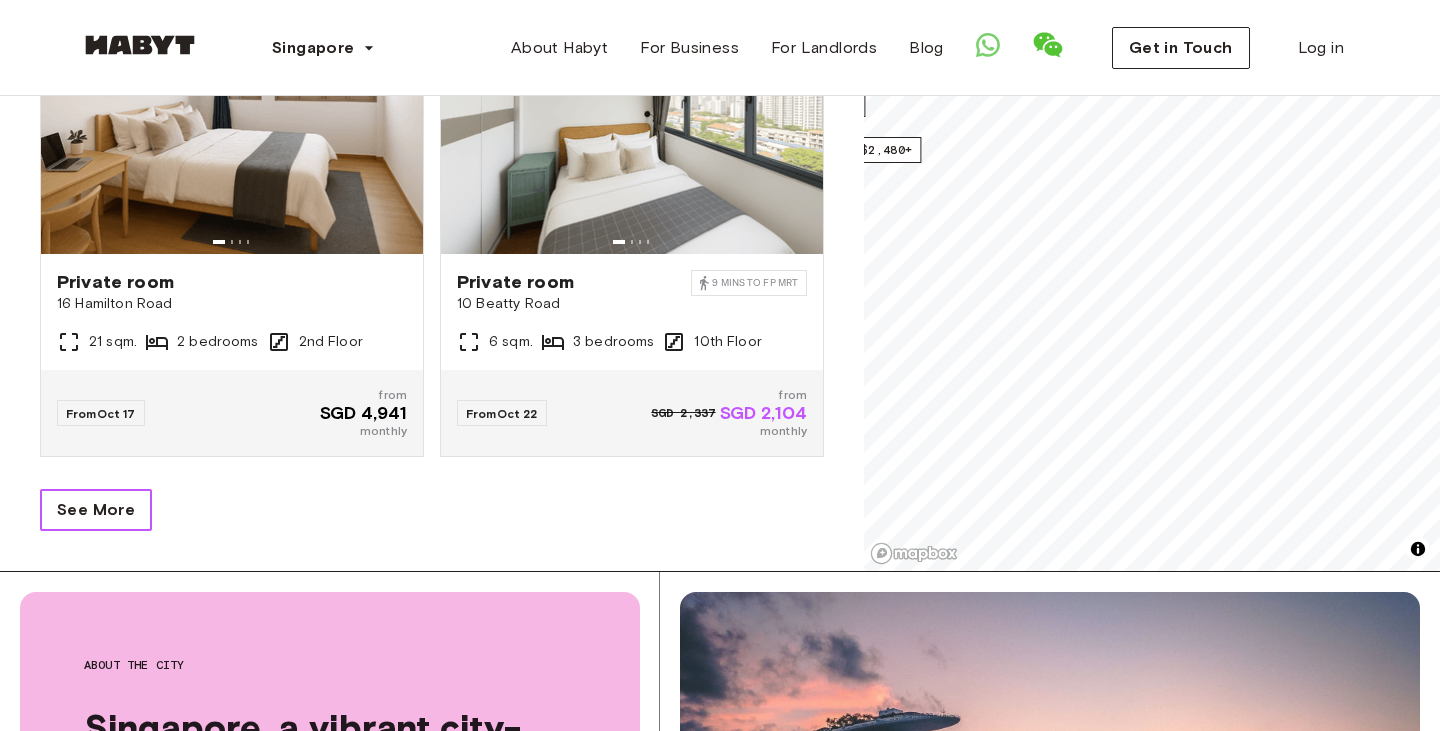 click on "See More" at bounding box center (96, 510) 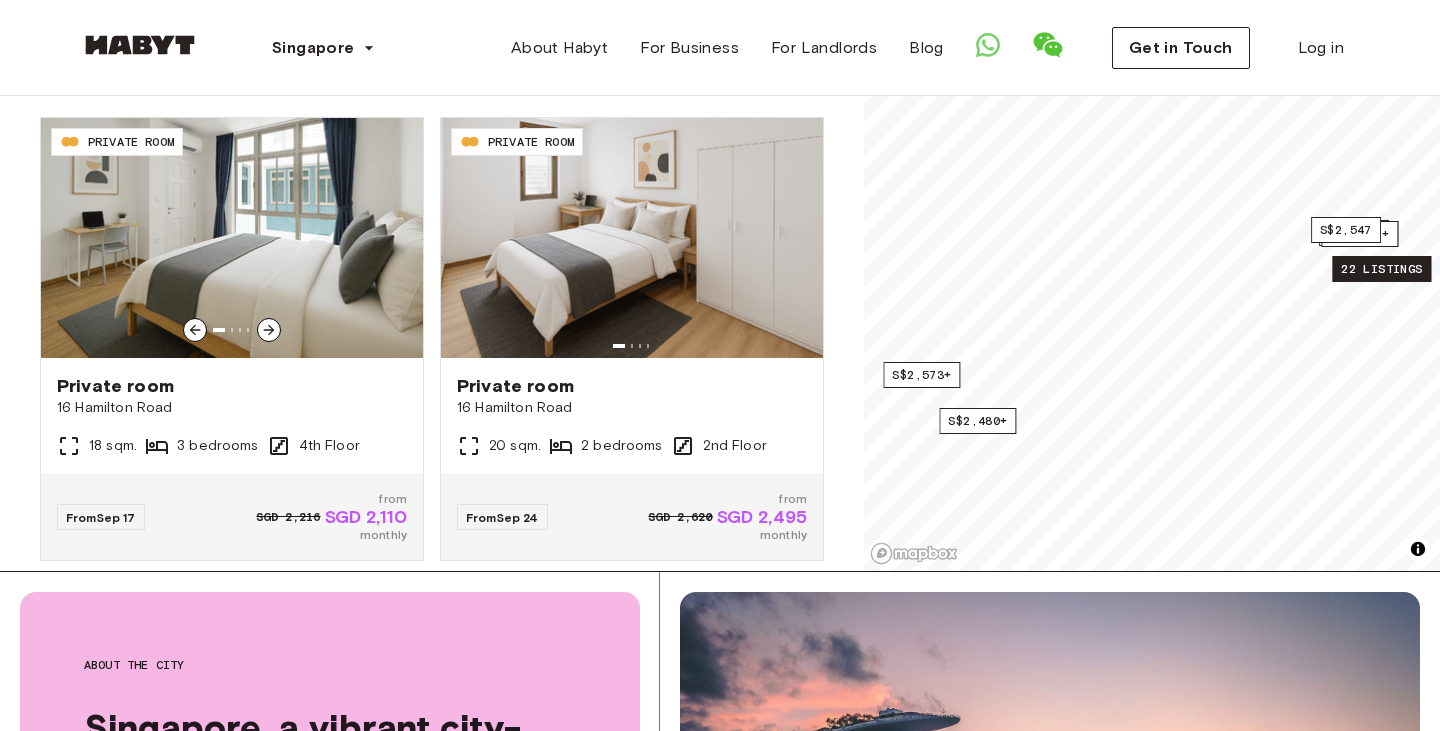 scroll, scrollTop: 2066, scrollLeft: 0, axis: vertical 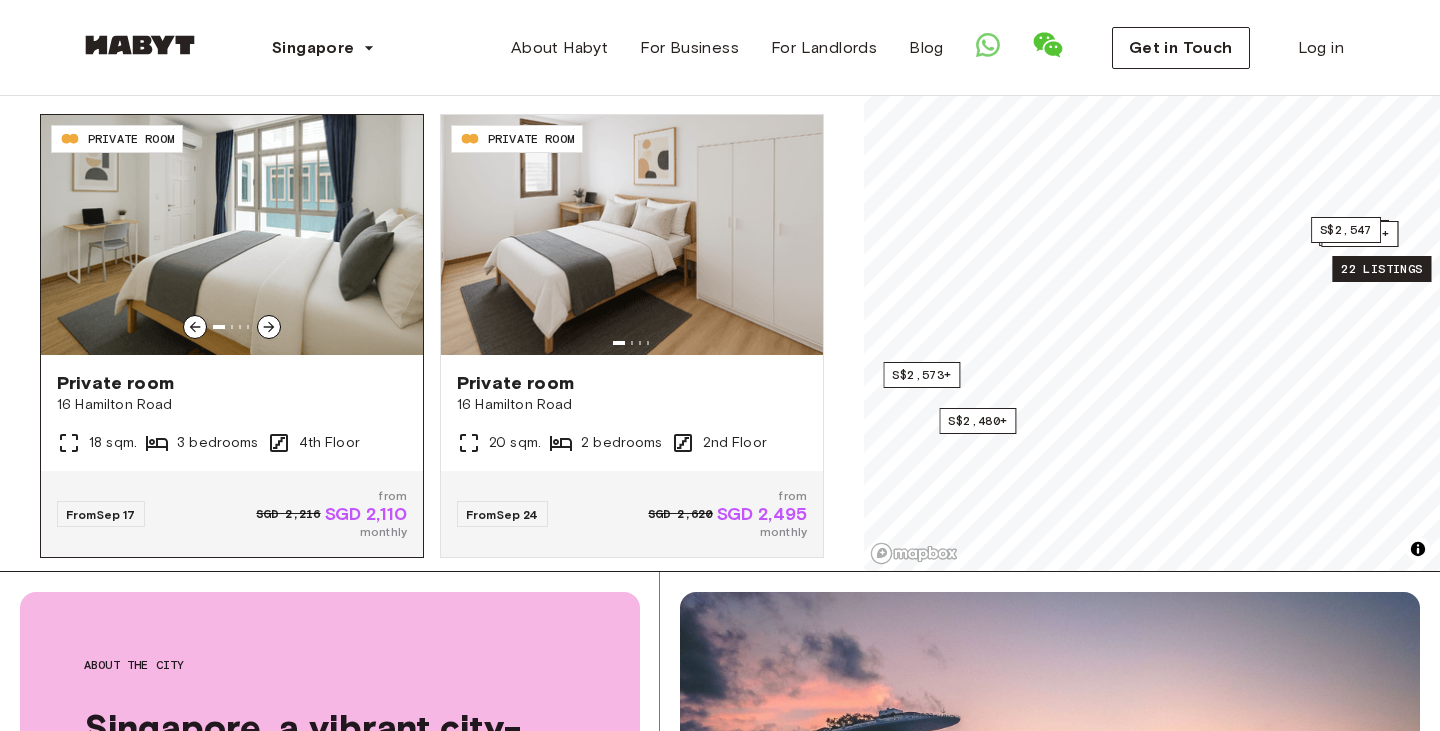 click 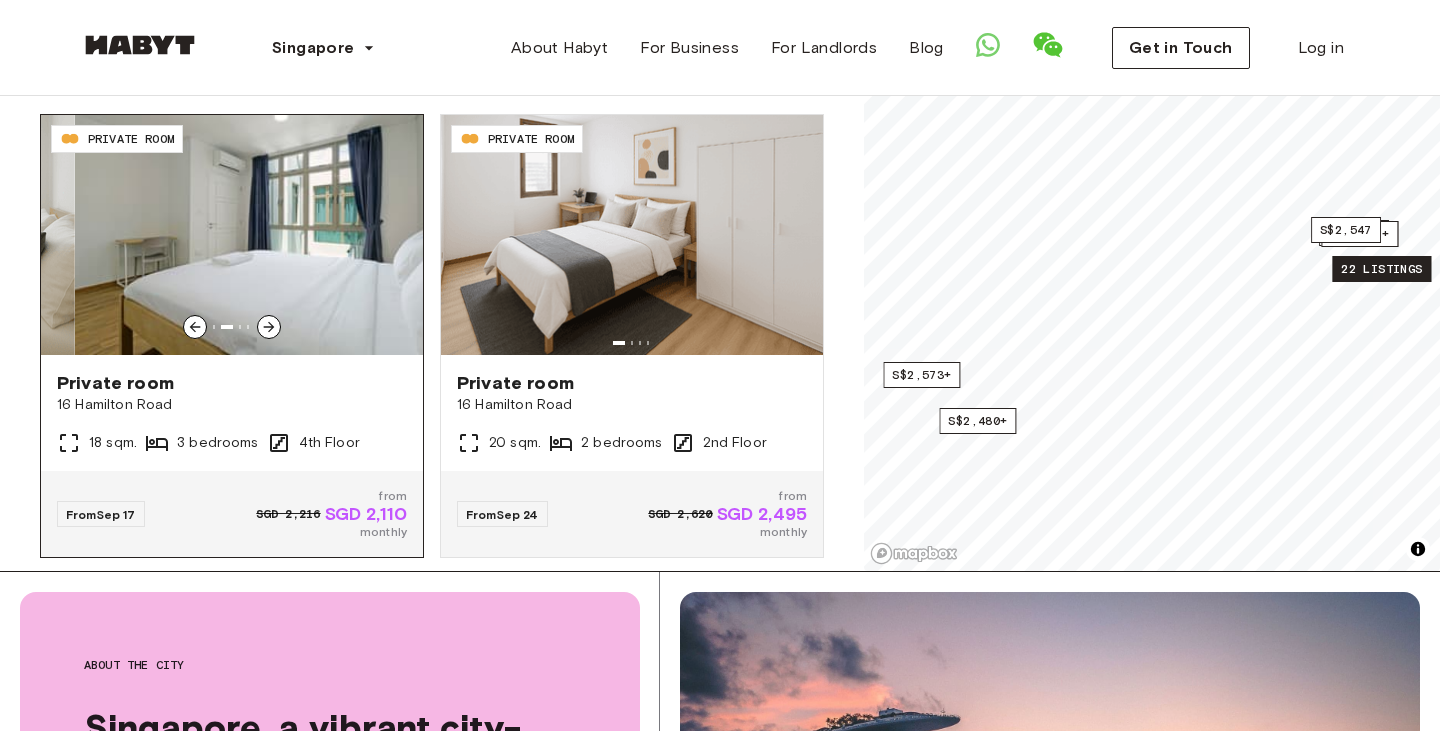 click 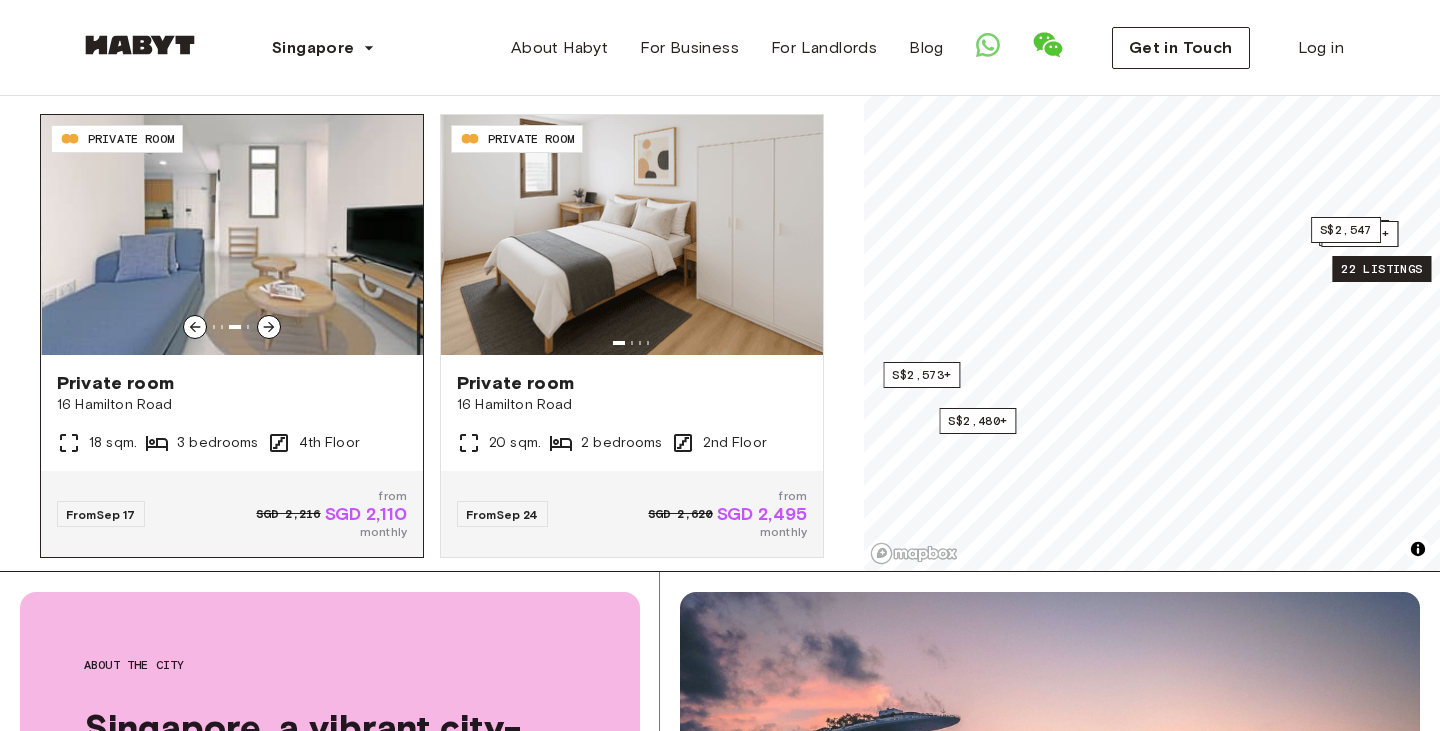 click 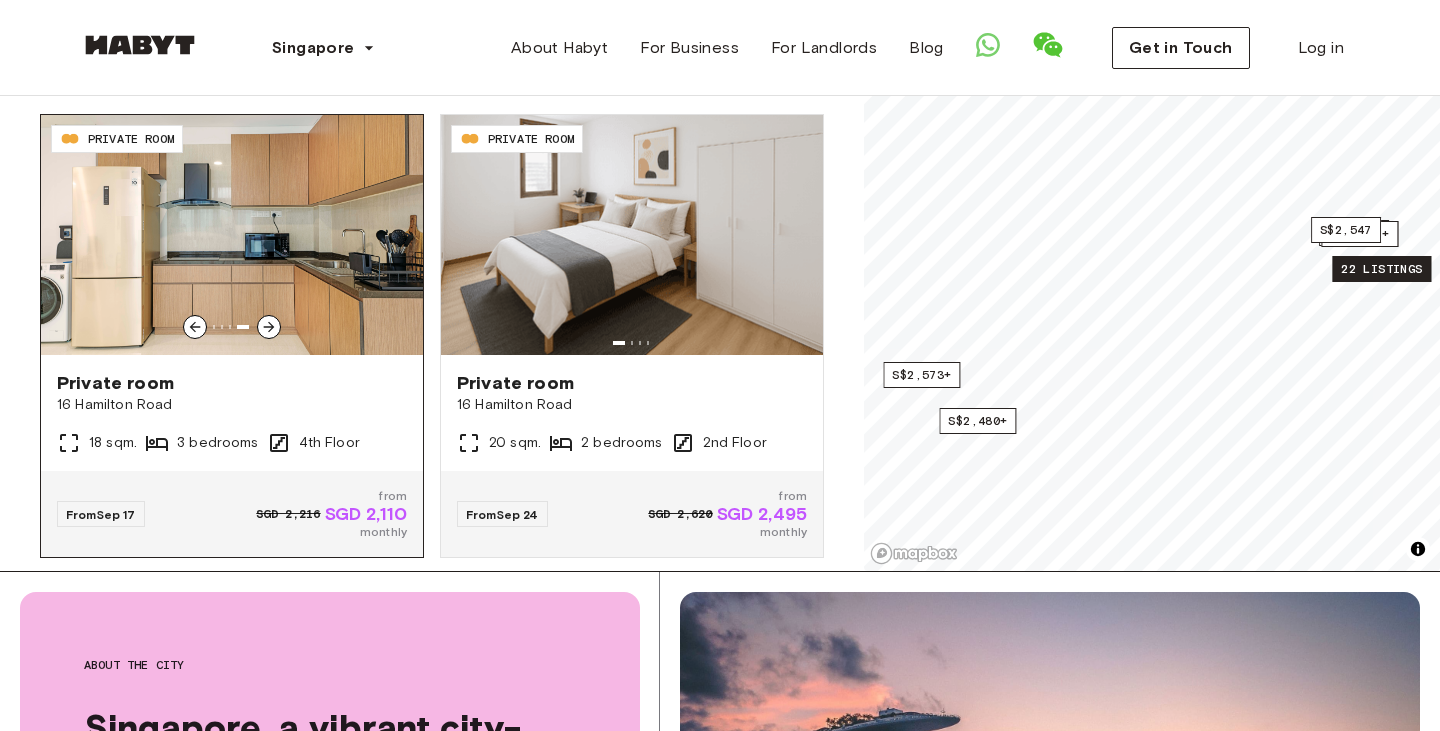 click 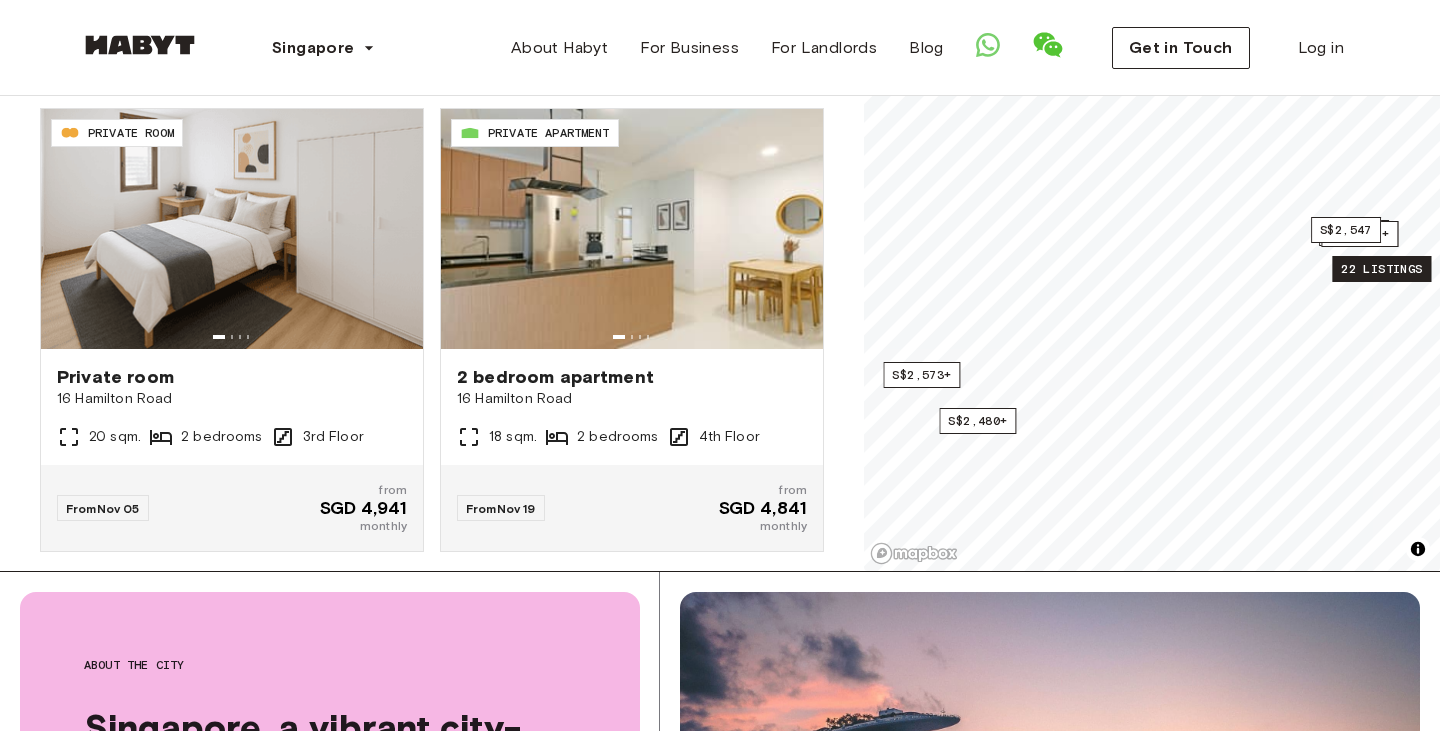 scroll, scrollTop: 4872, scrollLeft: 0, axis: vertical 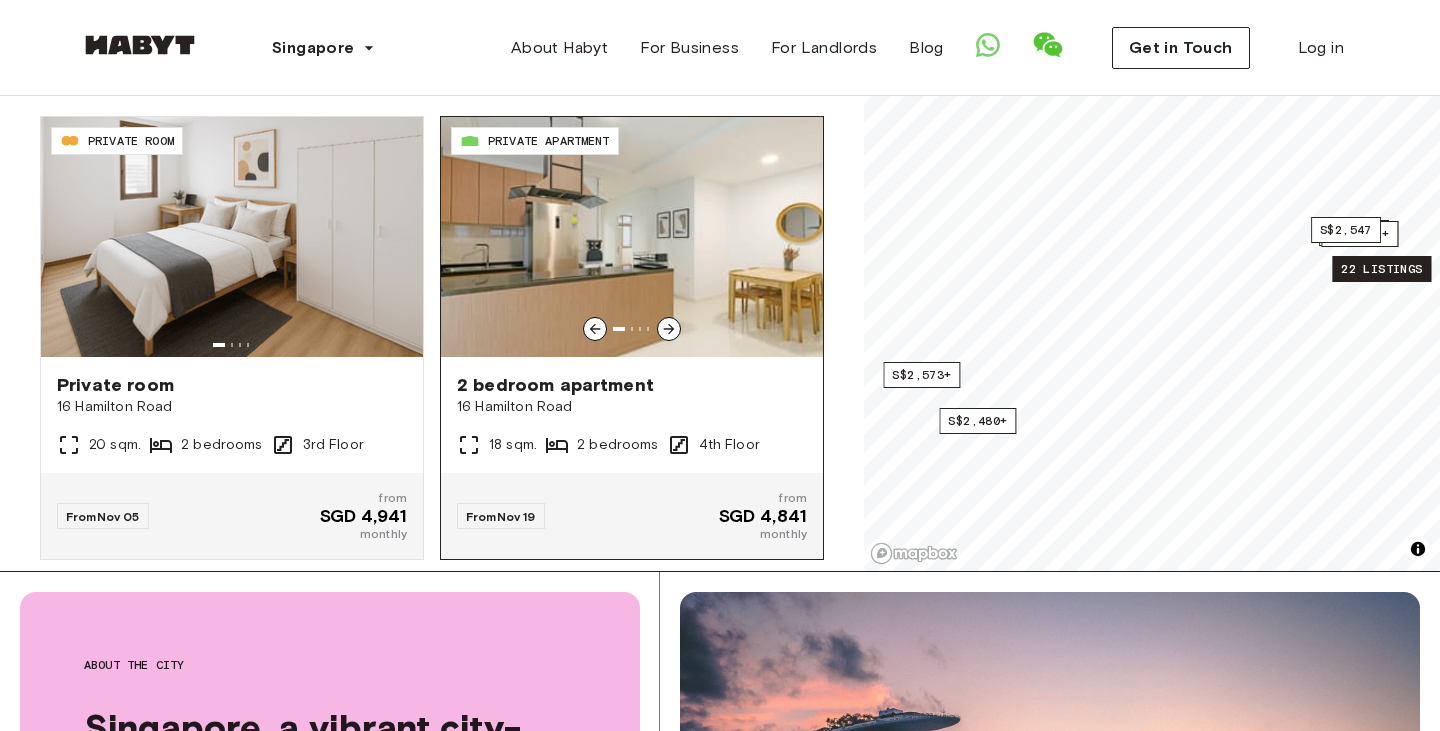 click 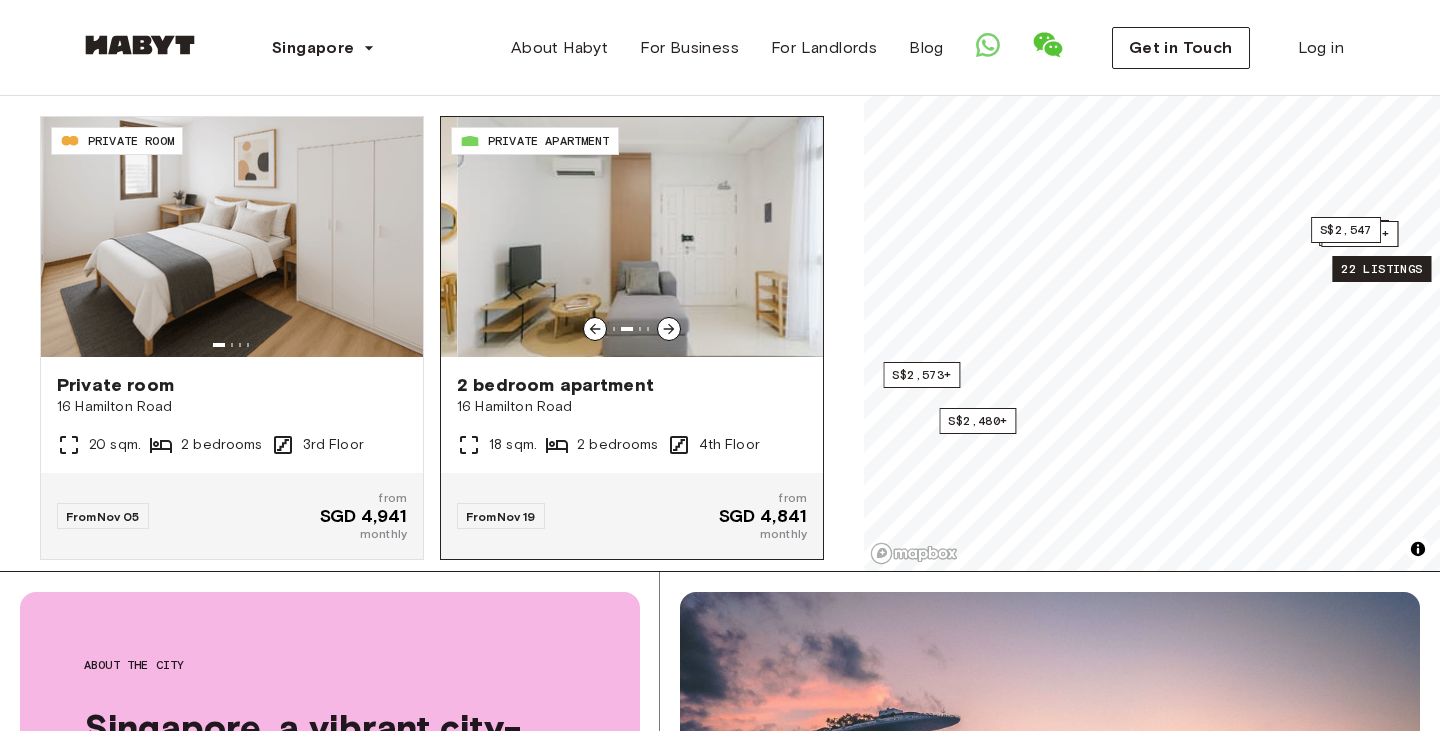 click 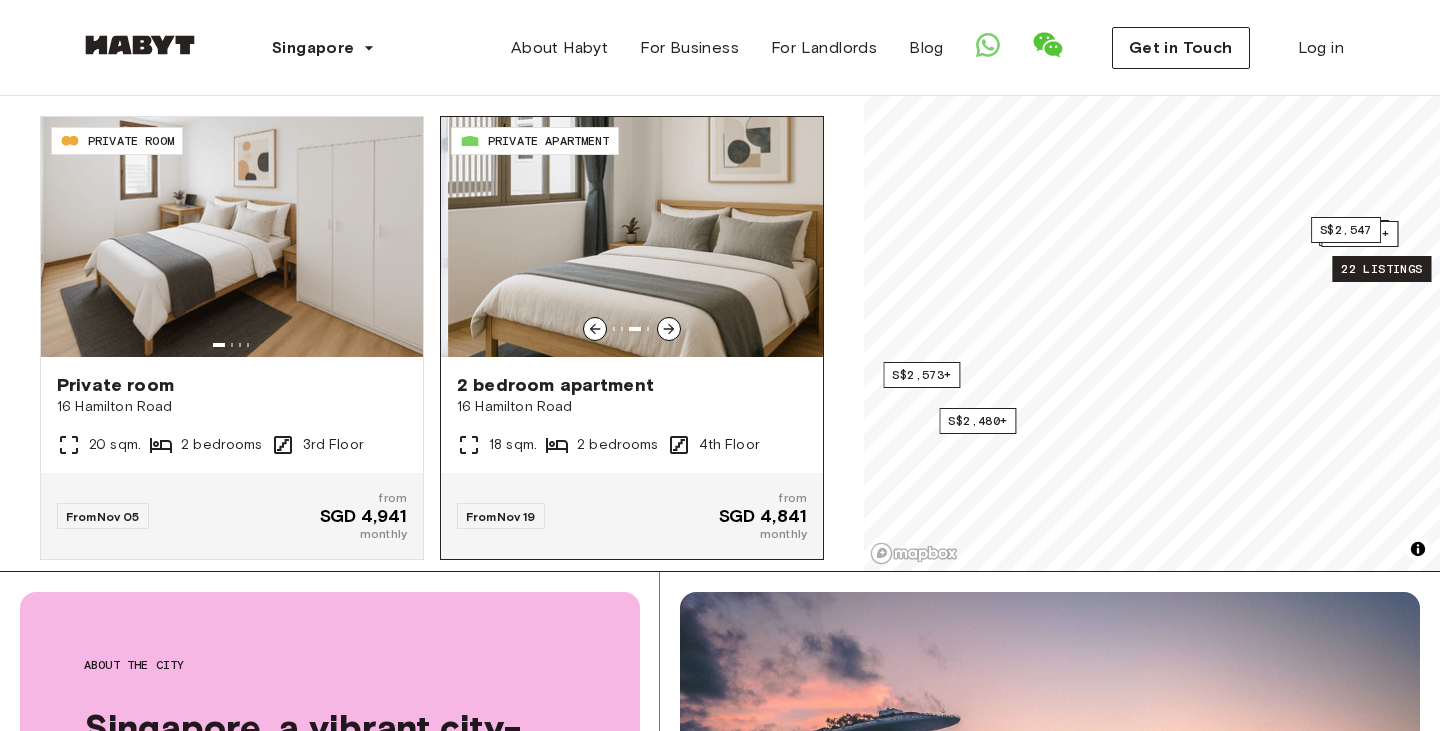 click 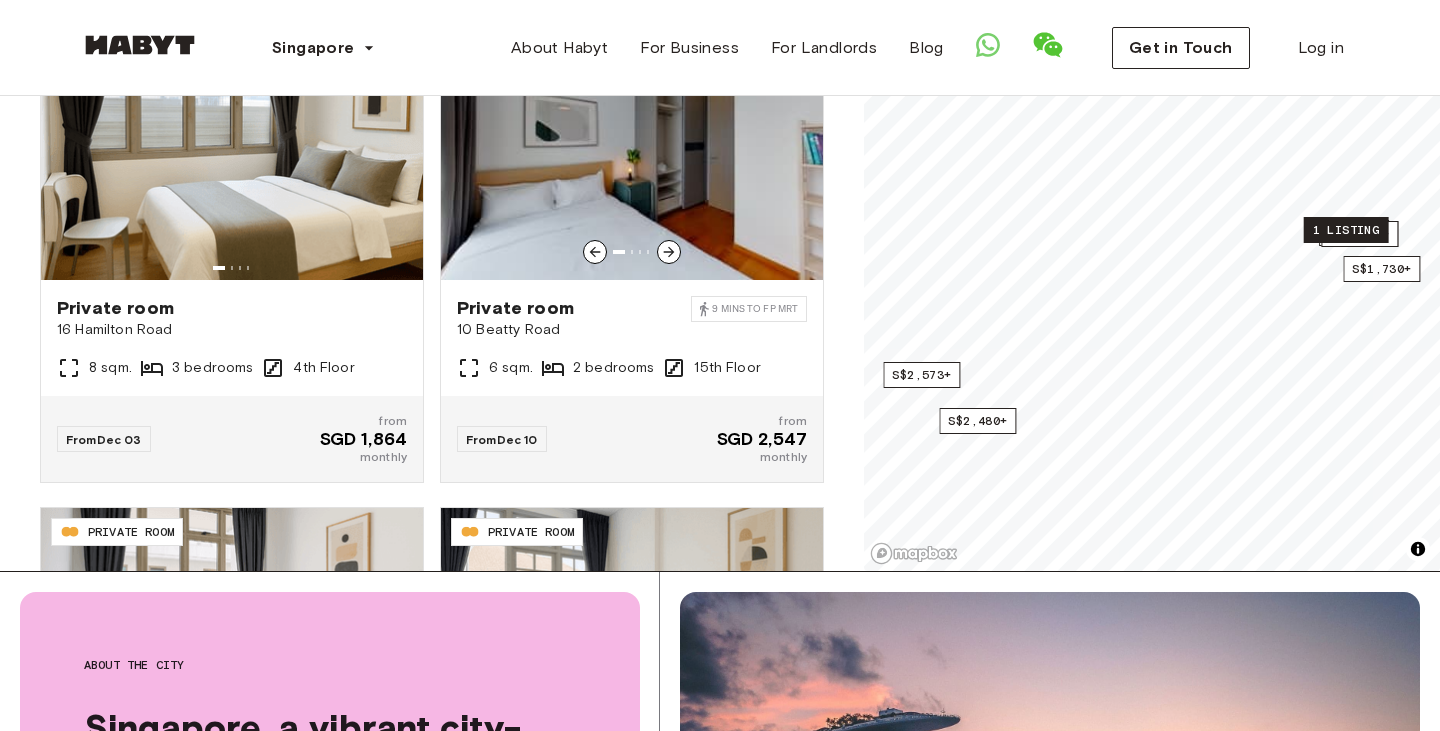 scroll, scrollTop: 5326, scrollLeft: 0, axis: vertical 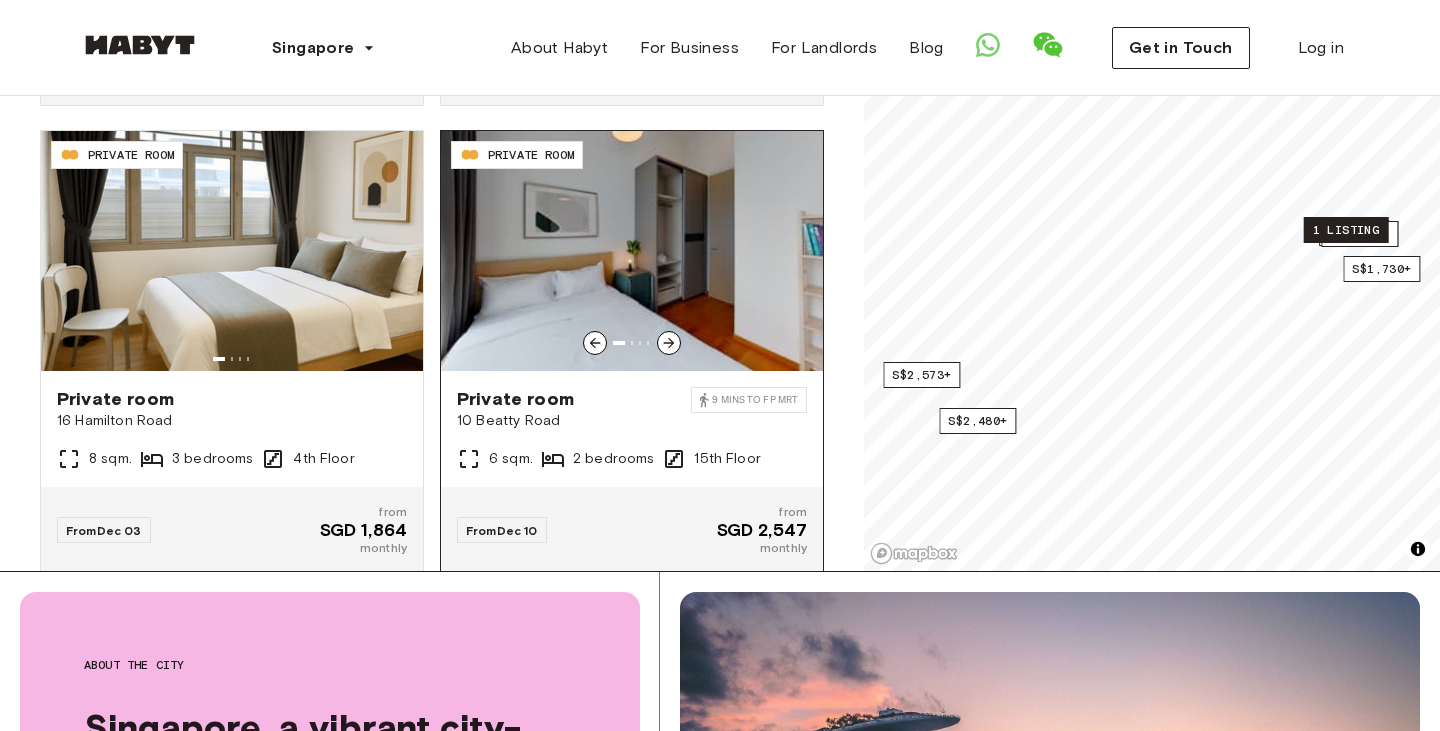 click 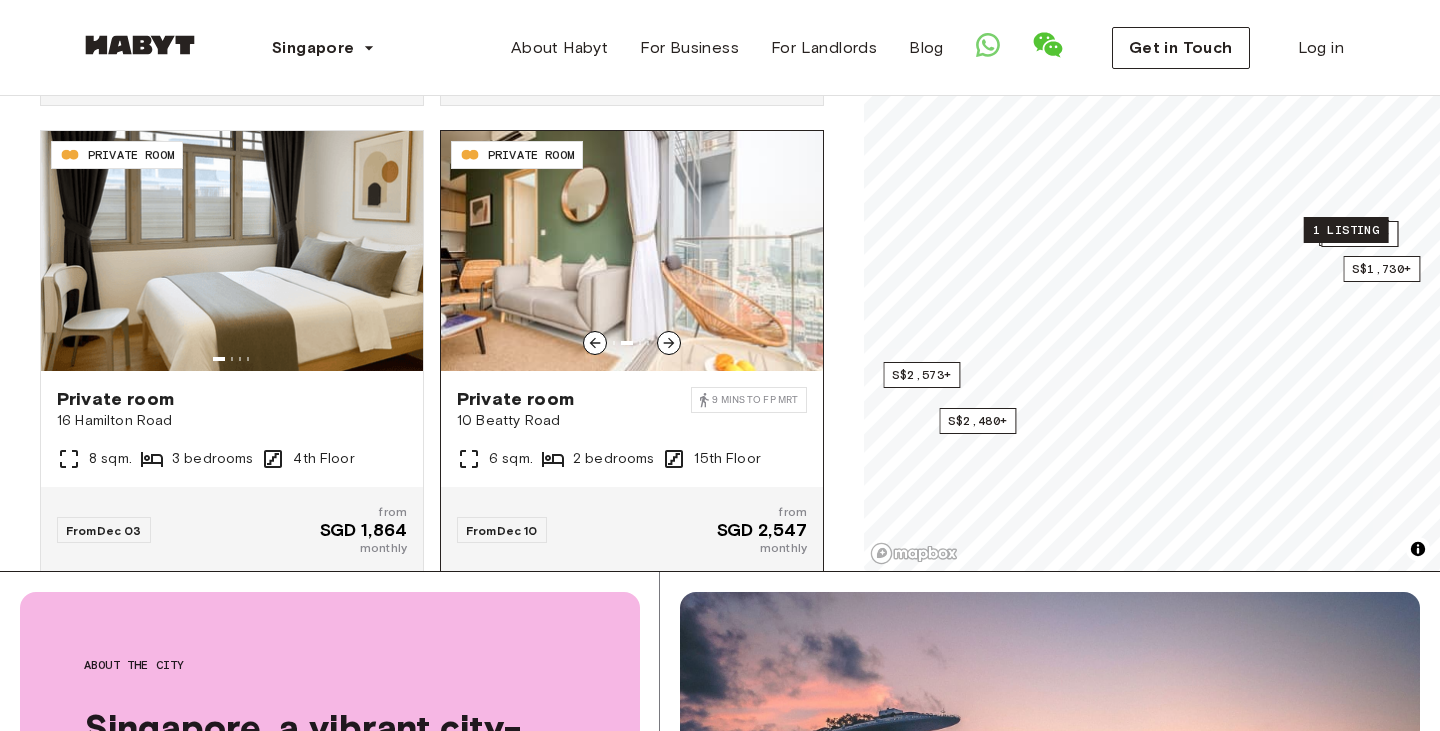 click 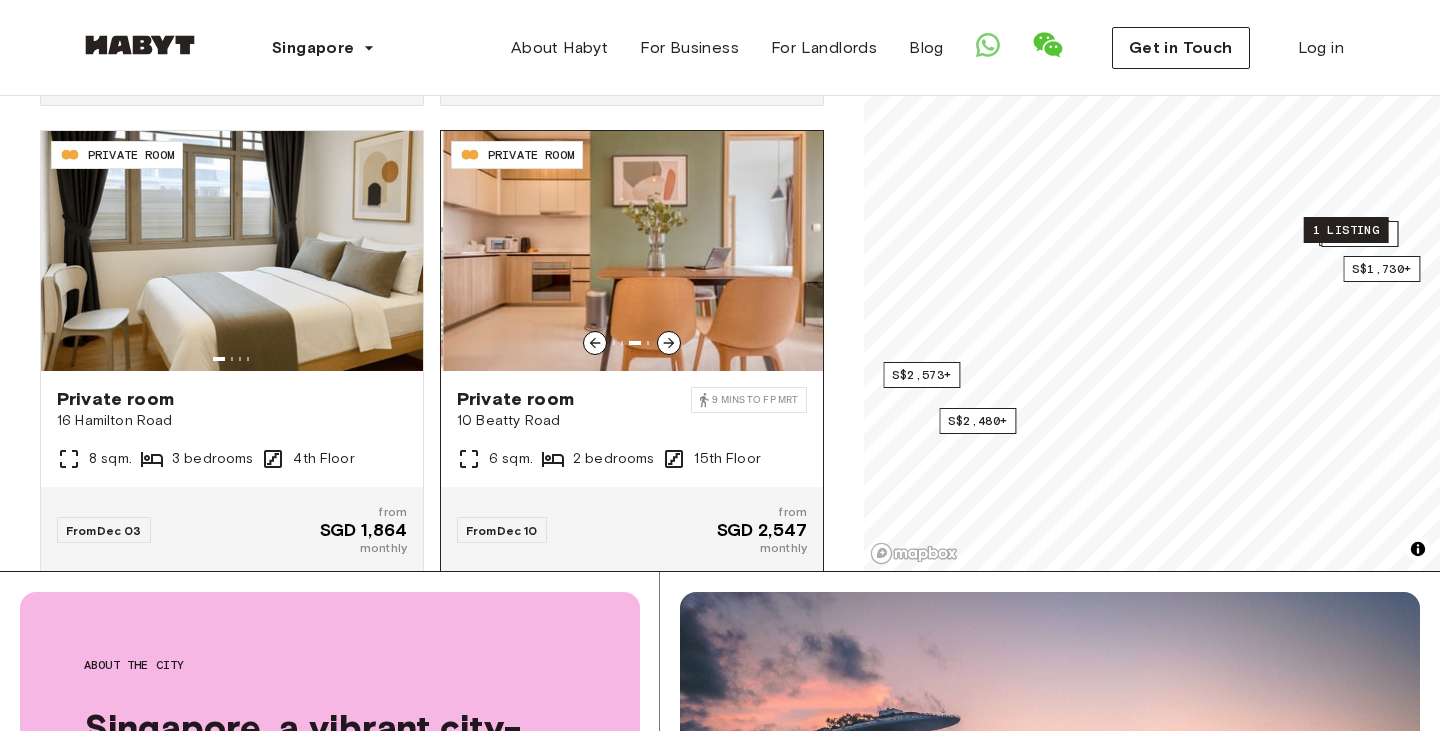 click 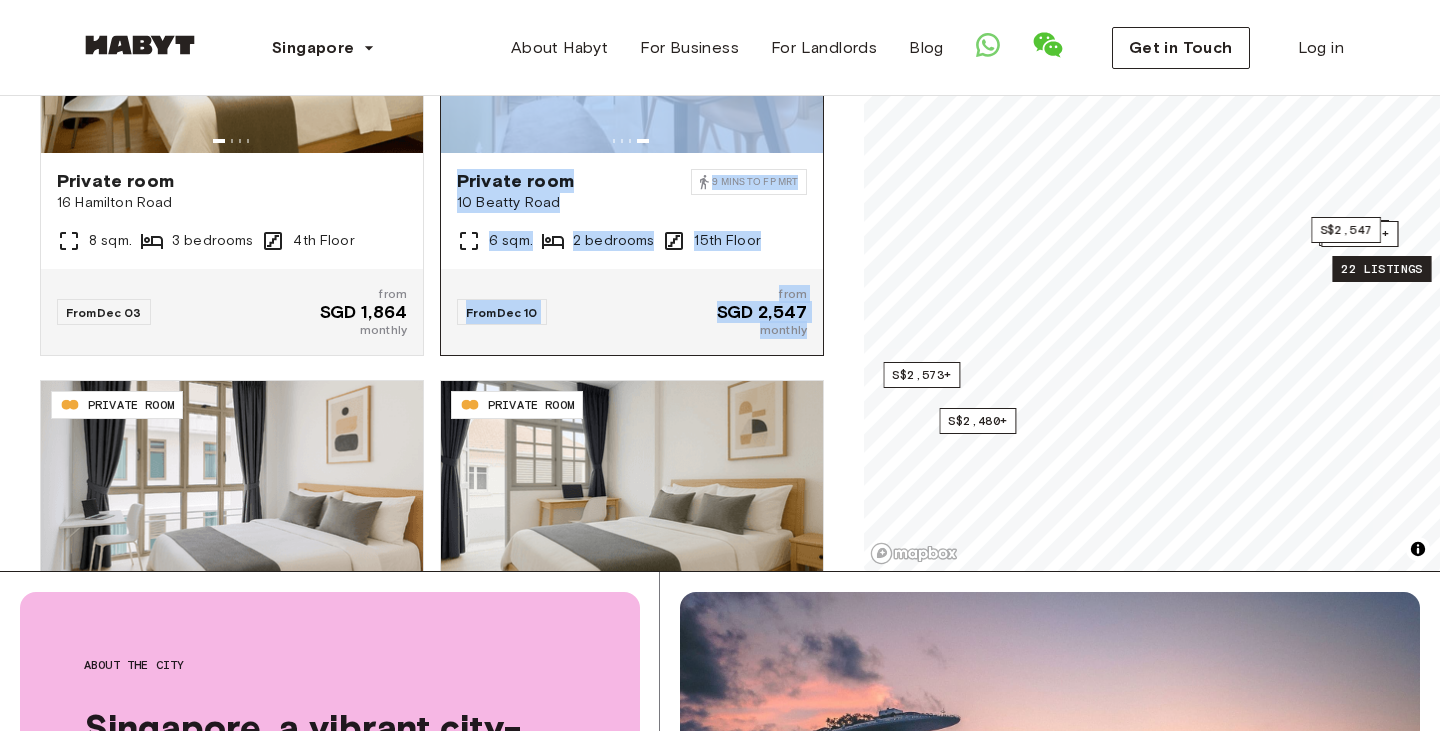 scroll, scrollTop: 5533, scrollLeft: 0, axis: vertical 